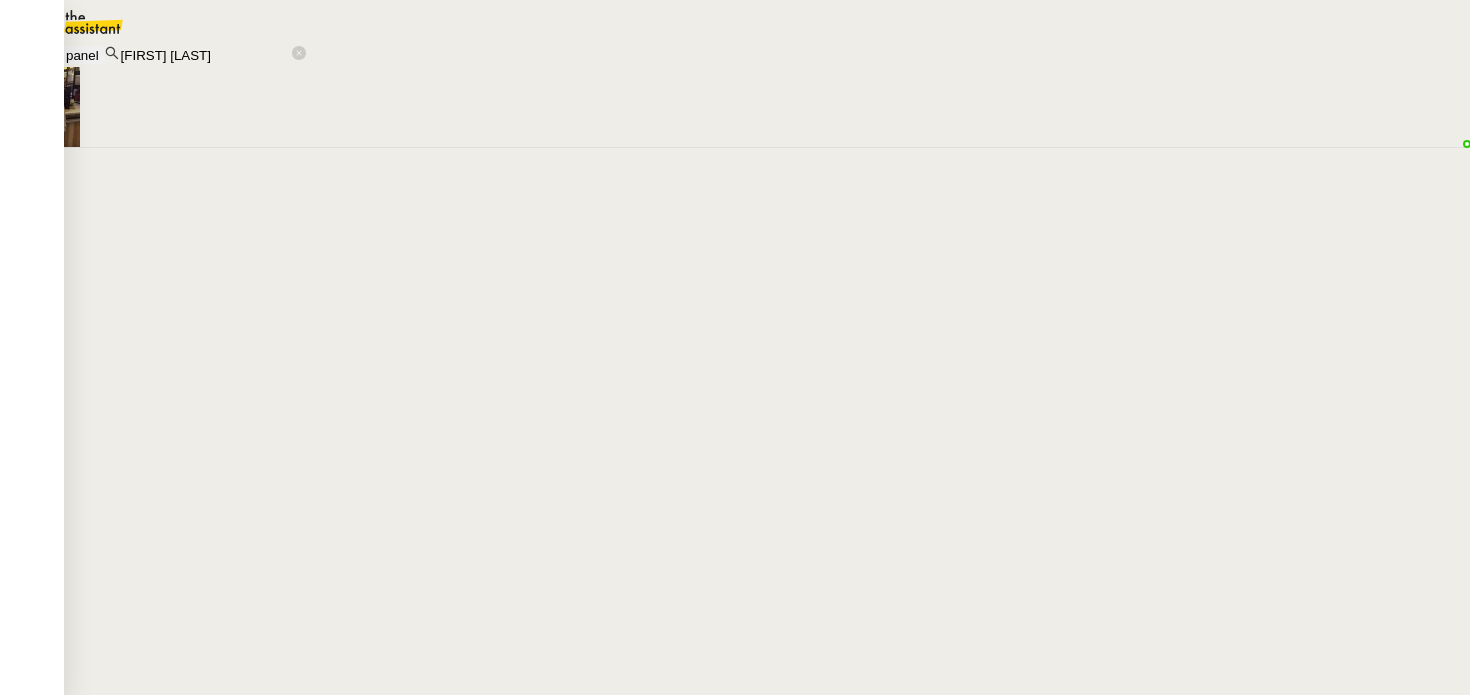 scroll, scrollTop: 0, scrollLeft: 0, axis: both 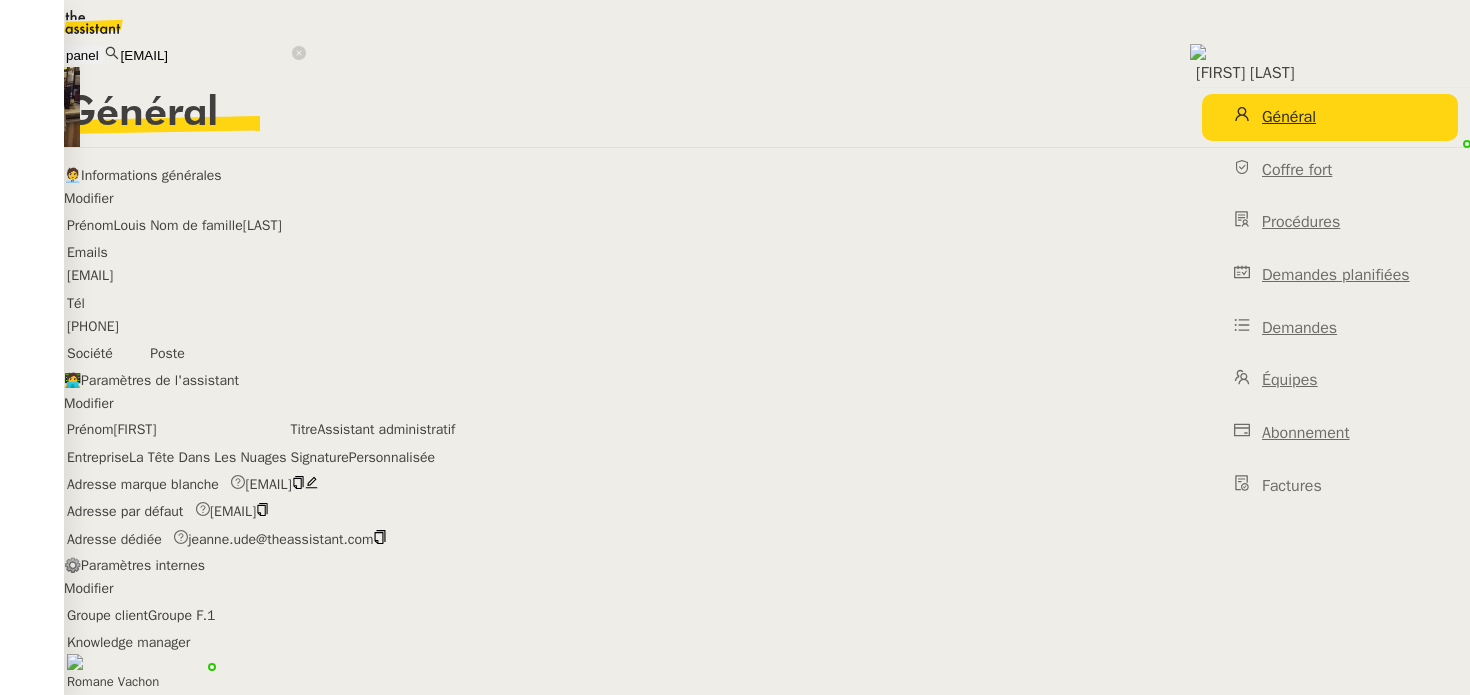 click on "louis@ltdln.com" at bounding box center [205, 55] 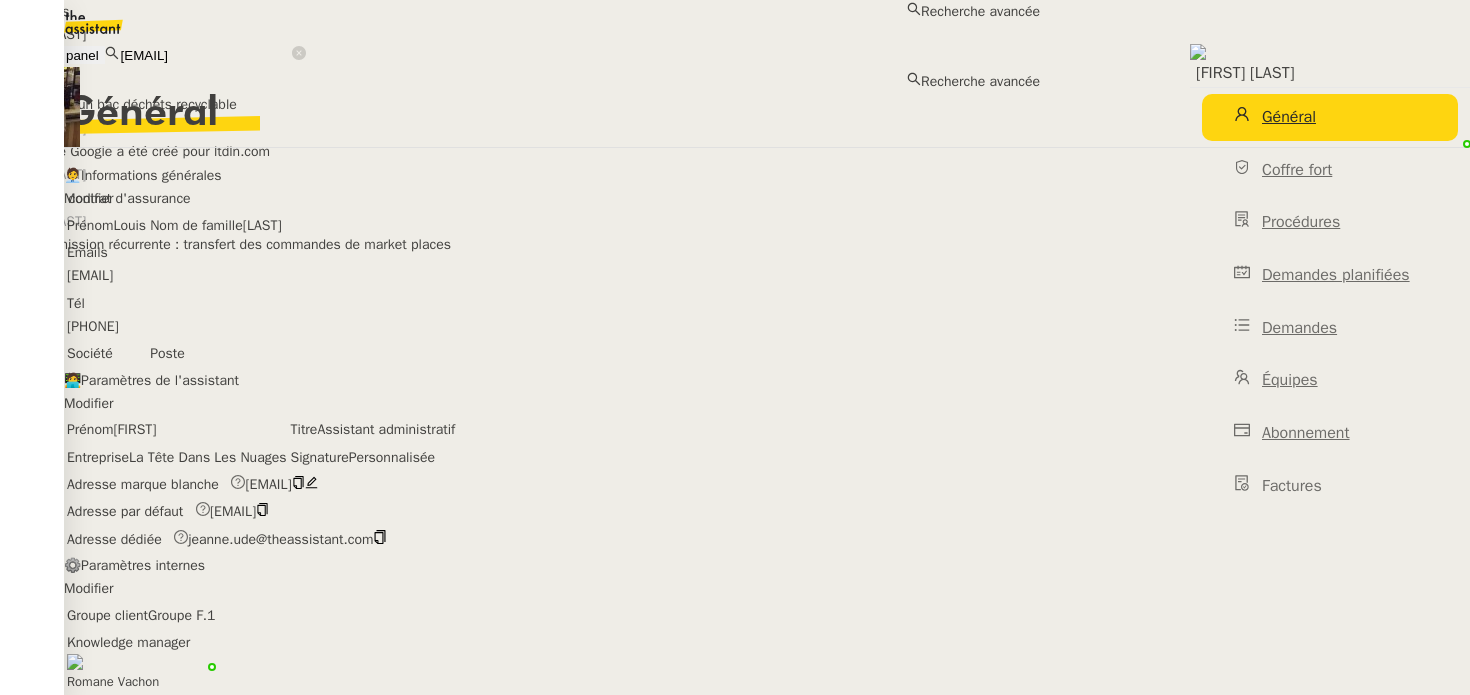 click on "louis@ltdln.com" at bounding box center [205, 55] 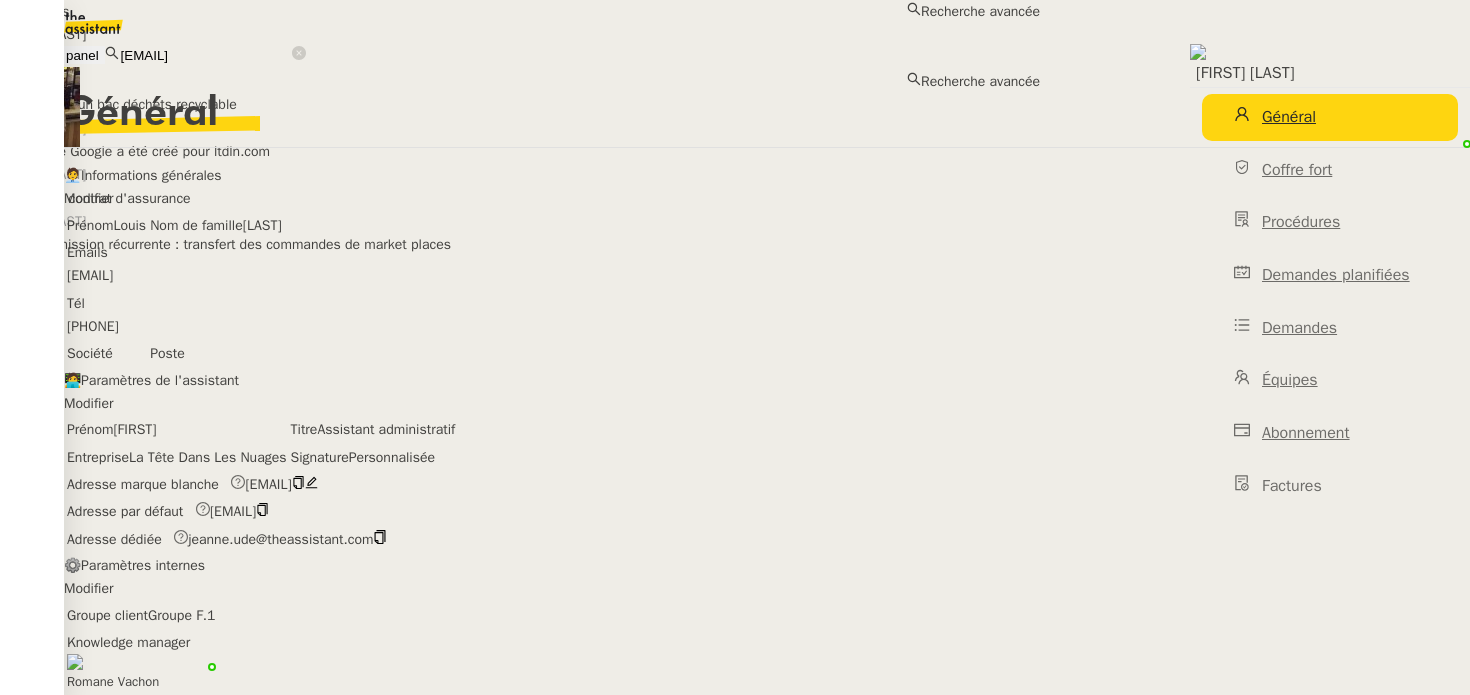 click on "louis@ltdln.com" at bounding box center (205, 55) 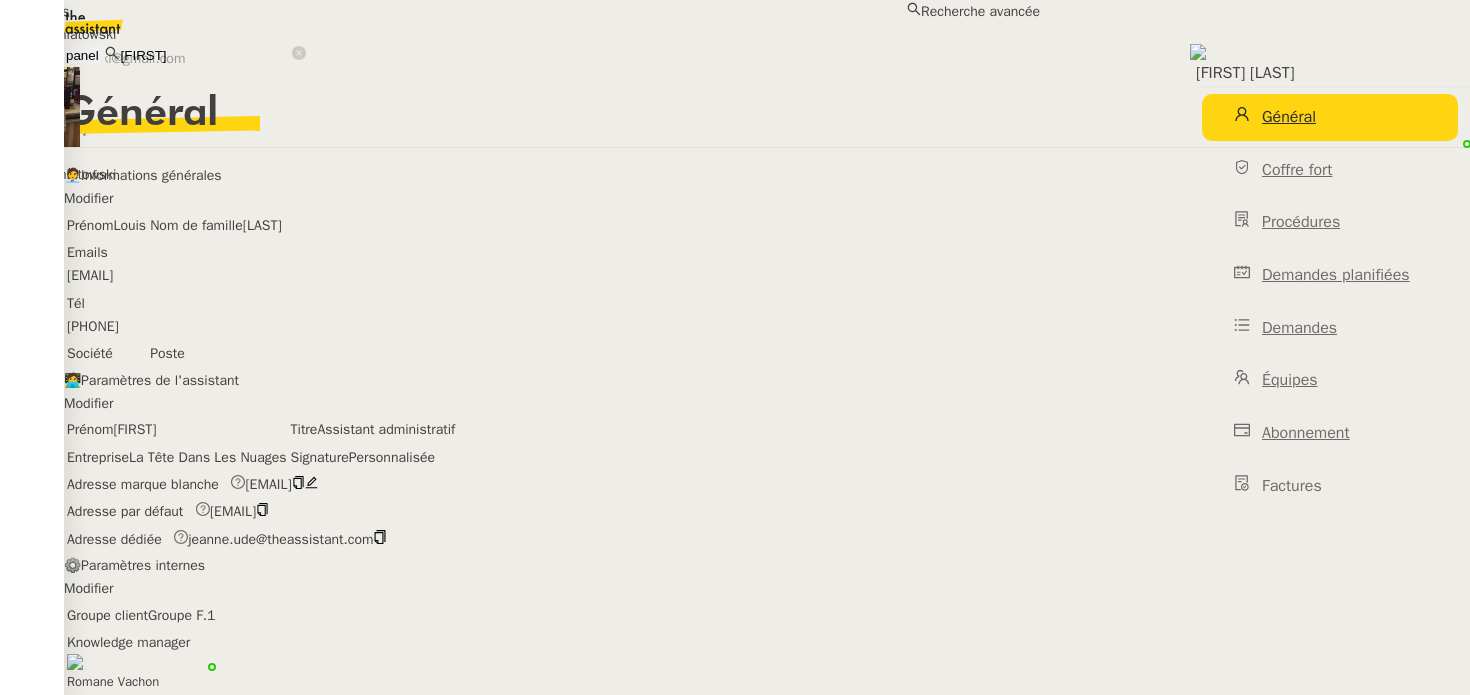 click on "Ashley Poniatowski" at bounding box center (520, 34) 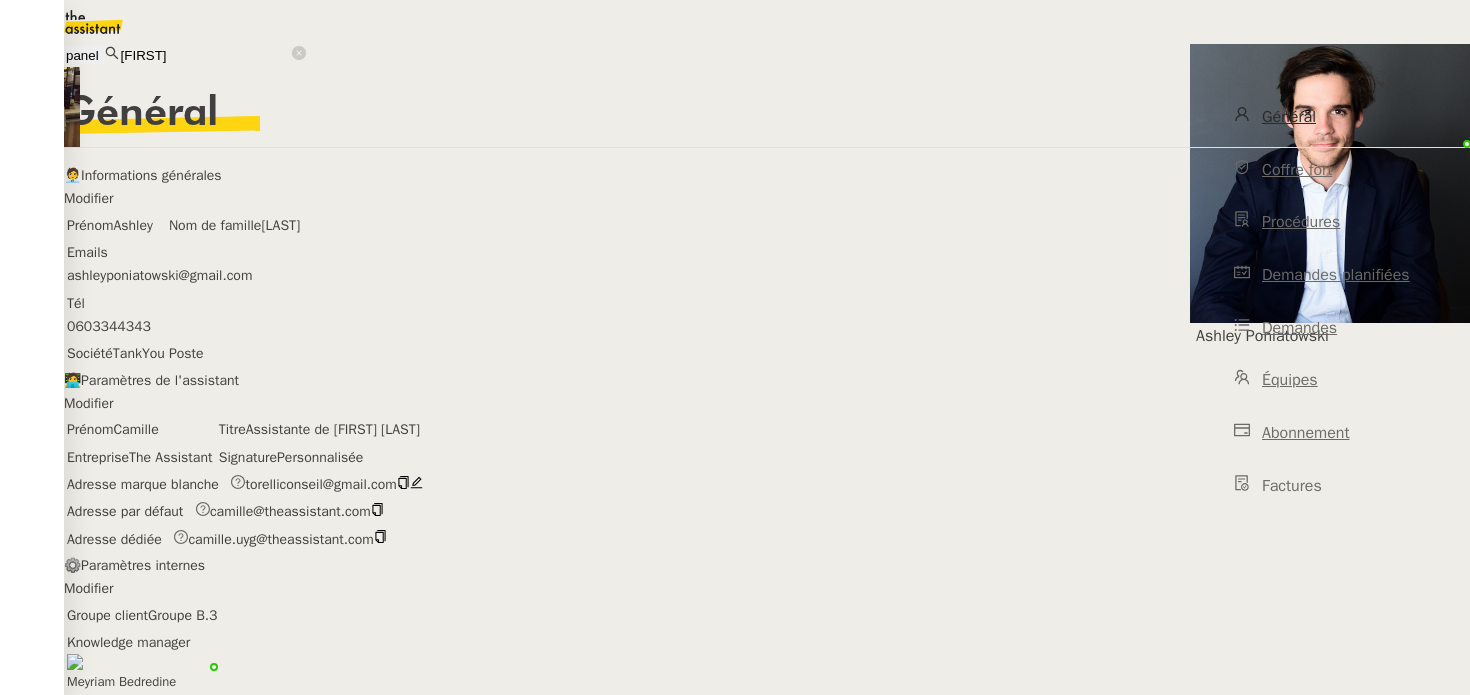 click at bounding box center (377, 509) 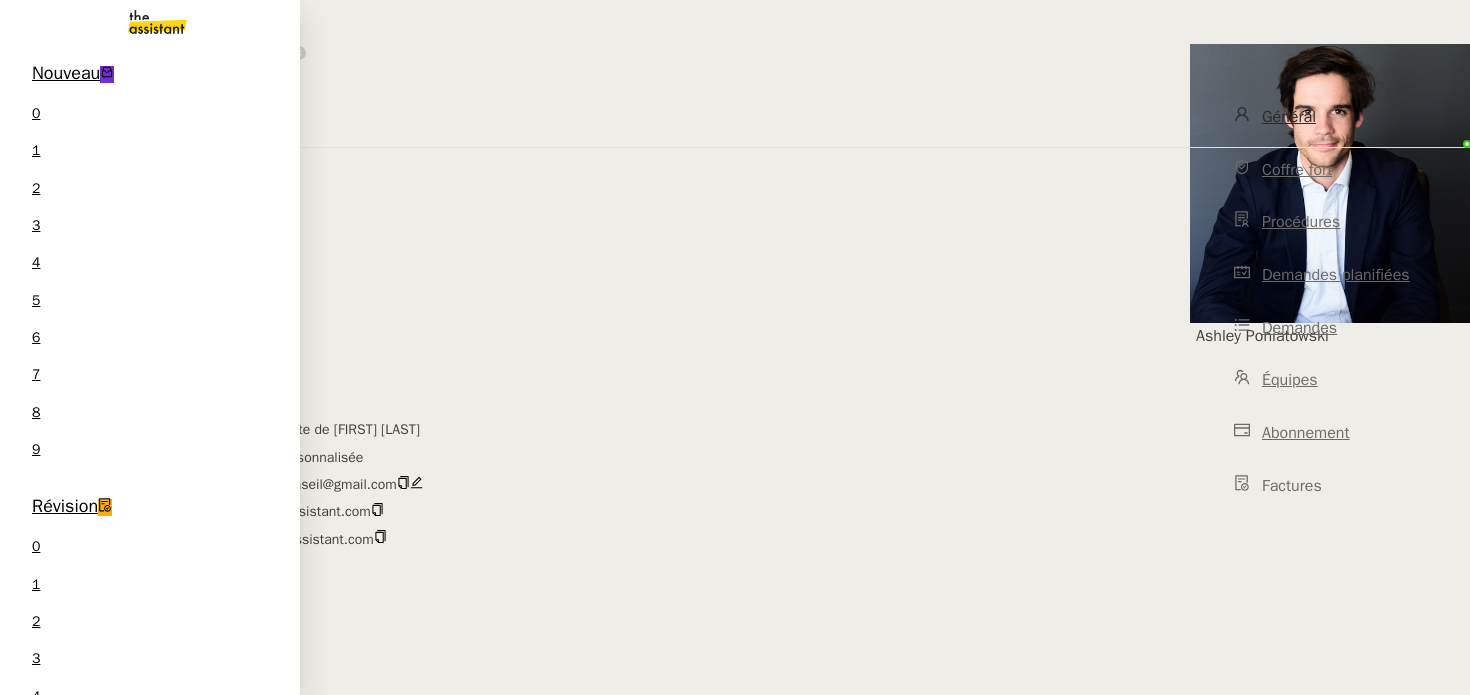 click on "Nouveau" at bounding box center (66, 73) 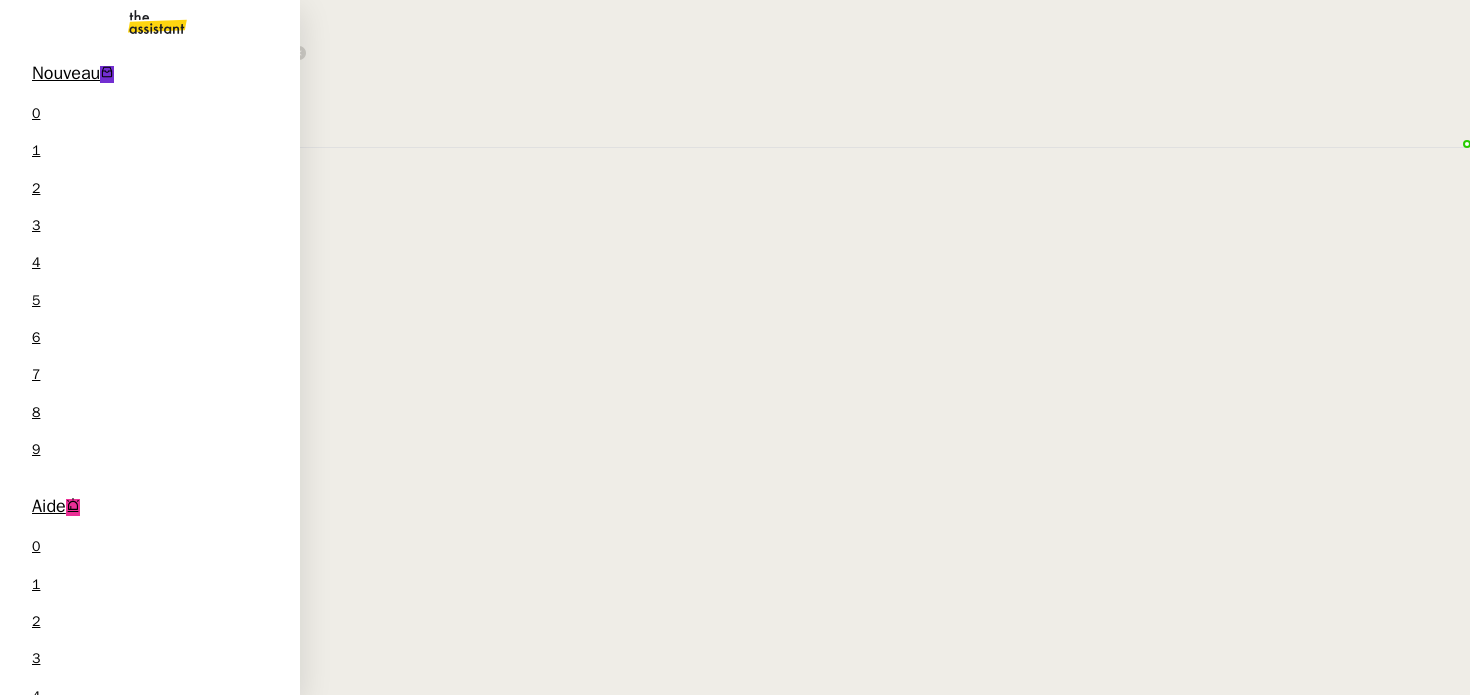 click on "Nouveau  0   1   2   3   4   5   6   7   8   9" at bounding box center [150, 266] 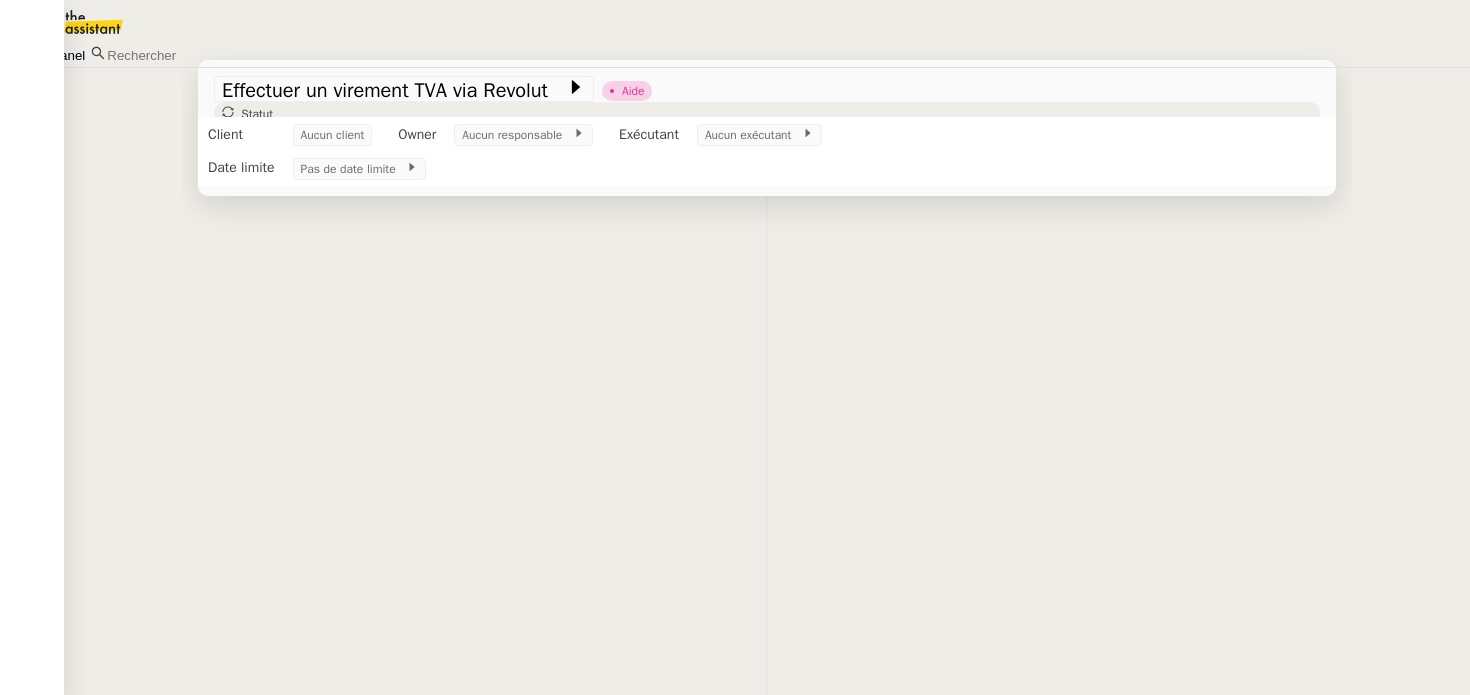 scroll, scrollTop: 0, scrollLeft: 0, axis: both 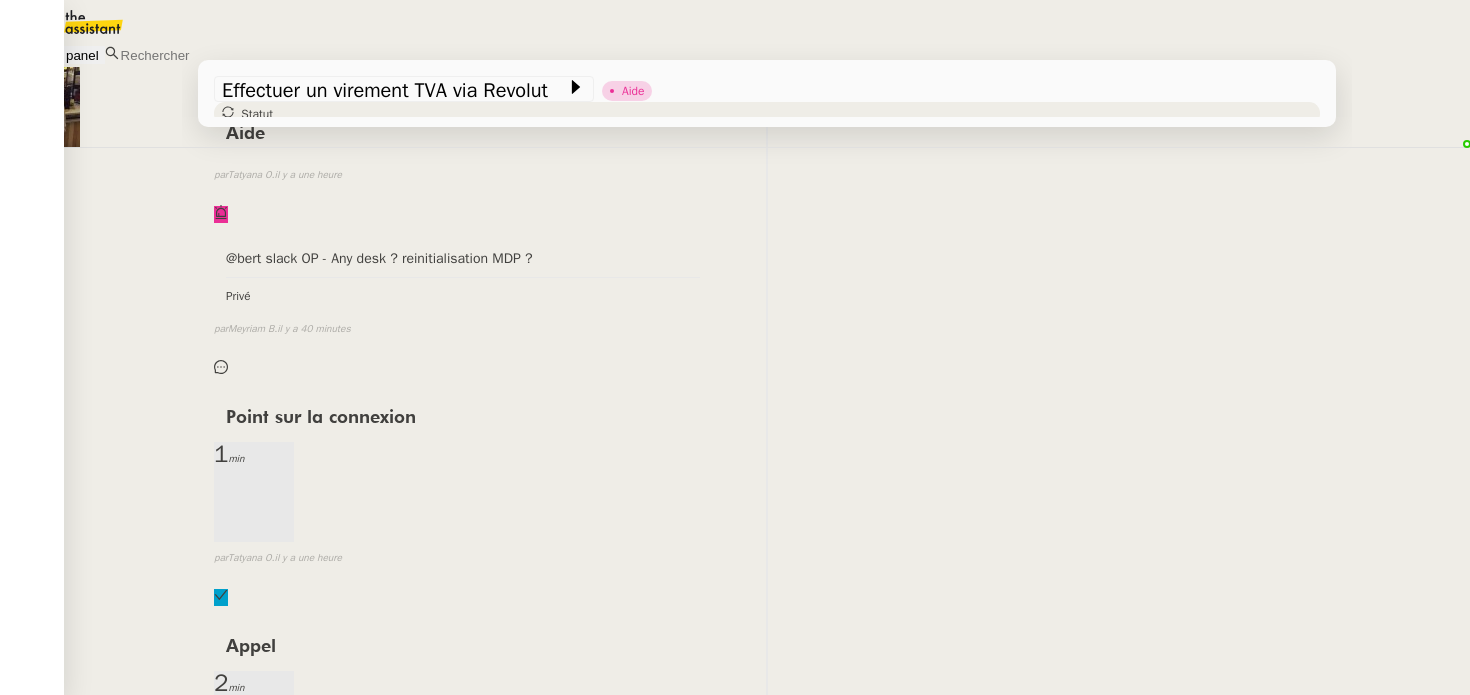 click on "Appel     2 min false par   Tatyana O.   il y a une heure" at bounding box center (767, 729) 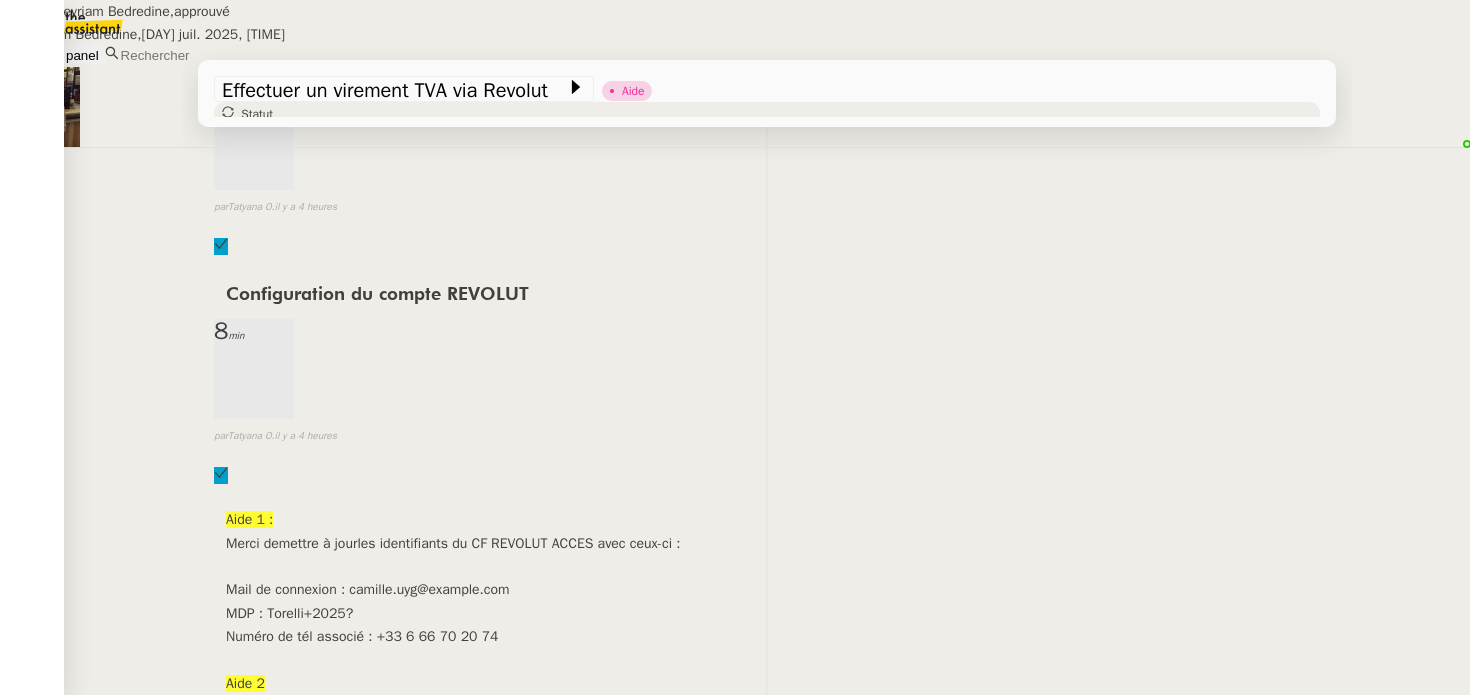 scroll, scrollTop: 6692, scrollLeft: 0, axis: vertical 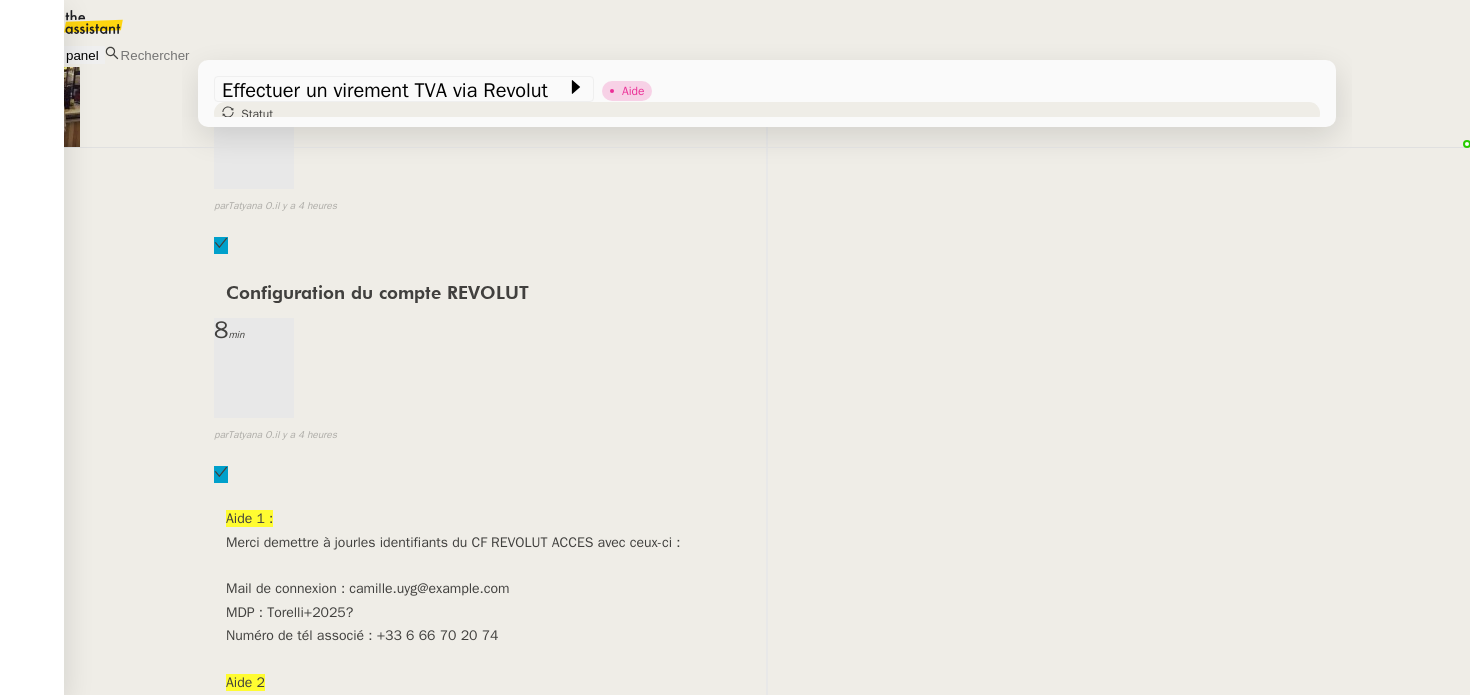 click on "Camille      Ashley Poniatowski  Répondre Re: Création compte Revolut Business
Ashley, Merci pour votre temps. Je vous mets en pièce jointe la copie d'écran de refus de connexion suite à notre appel. Suite à notre échange, voici les données avec lesquelles vous pouvez créer un compte : Adresse mail :  camille.uyg@theassistant.com Numéro de téléphone :  06 66 70 20 74 Je vous laisse revenir vers moi lorsque vous aurez pu créer le compte. Merci, Camille T.  Assistante de Ashley Poniatowski
-----
Bonjour  Pourriez vous m appeler demain matin pour ce sujet. C’est assez urgent.  Merci.
•••
Ashley Poniatowski
•••
Le lun. 7 juil. 2025 à 18:23, Ashley Poniatowski < ashleyponiatowski@gmail.com > a écrit : Camille,  Bien à vous,  > a écrit : Camille," at bounding box center [767, 2115] 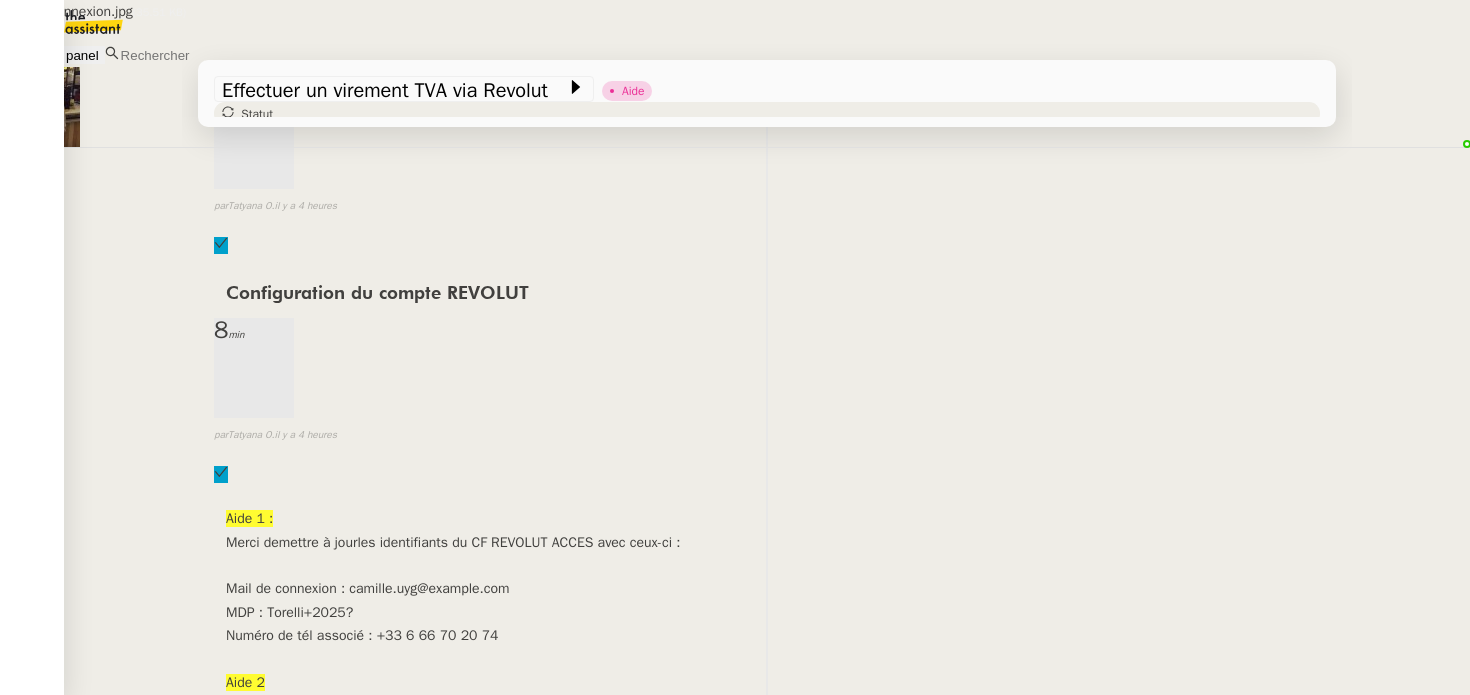click on "Revolut connexion.jpg" at bounding box center [656, 2275] 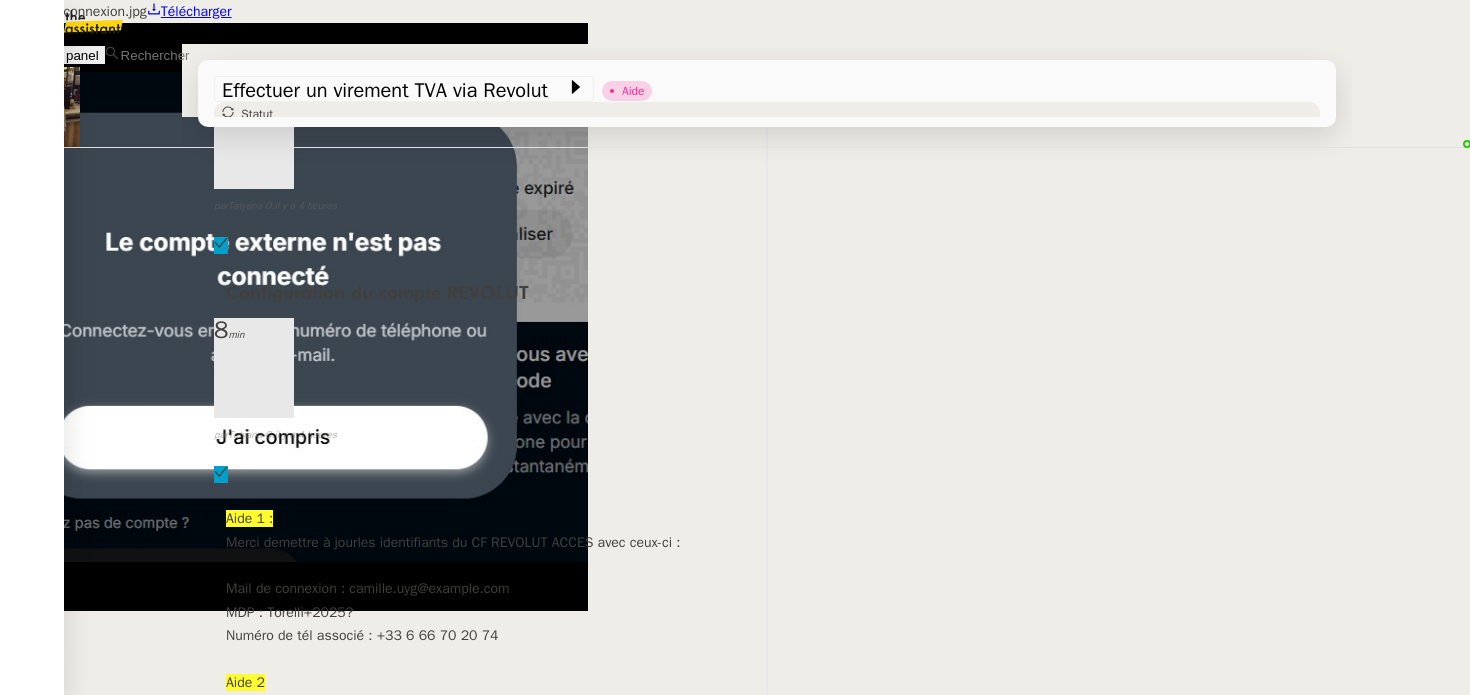 click at bounding box center [735, 0] 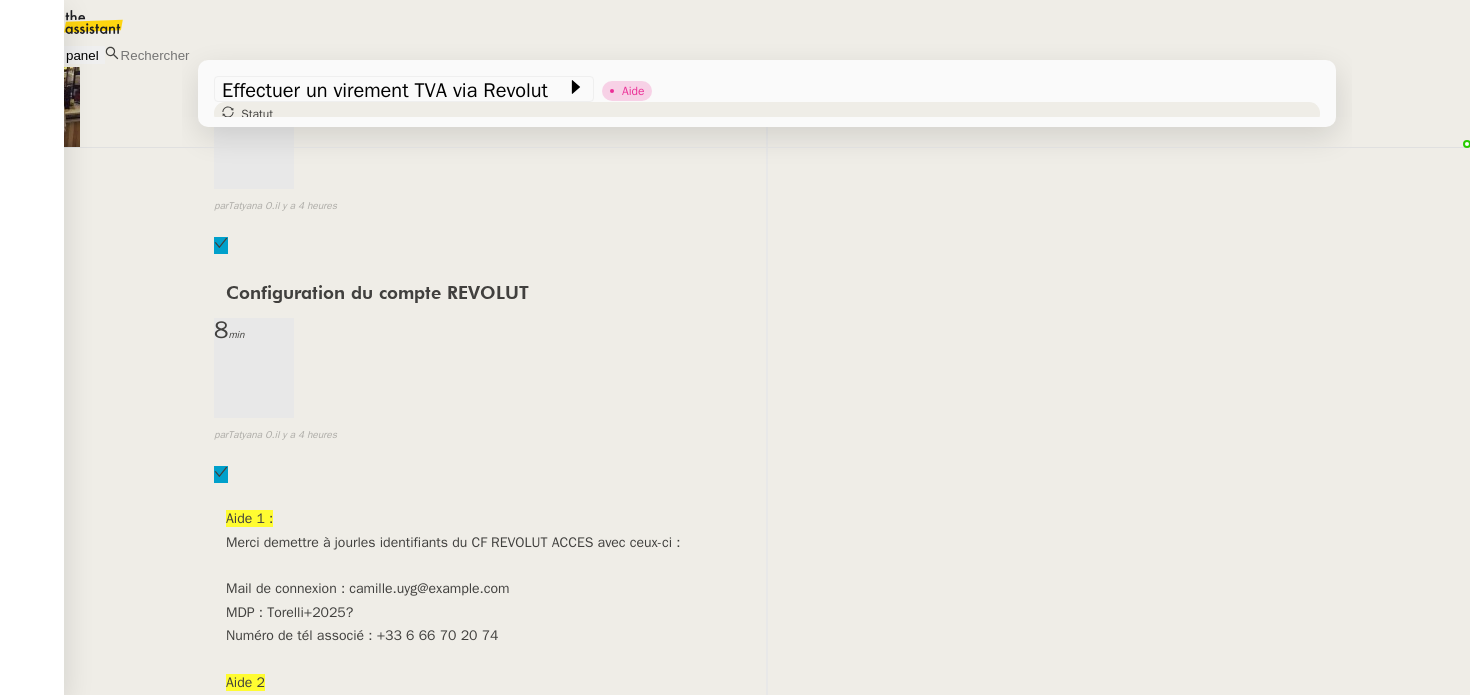 click on "•••" at bounding box center (236, 2212) 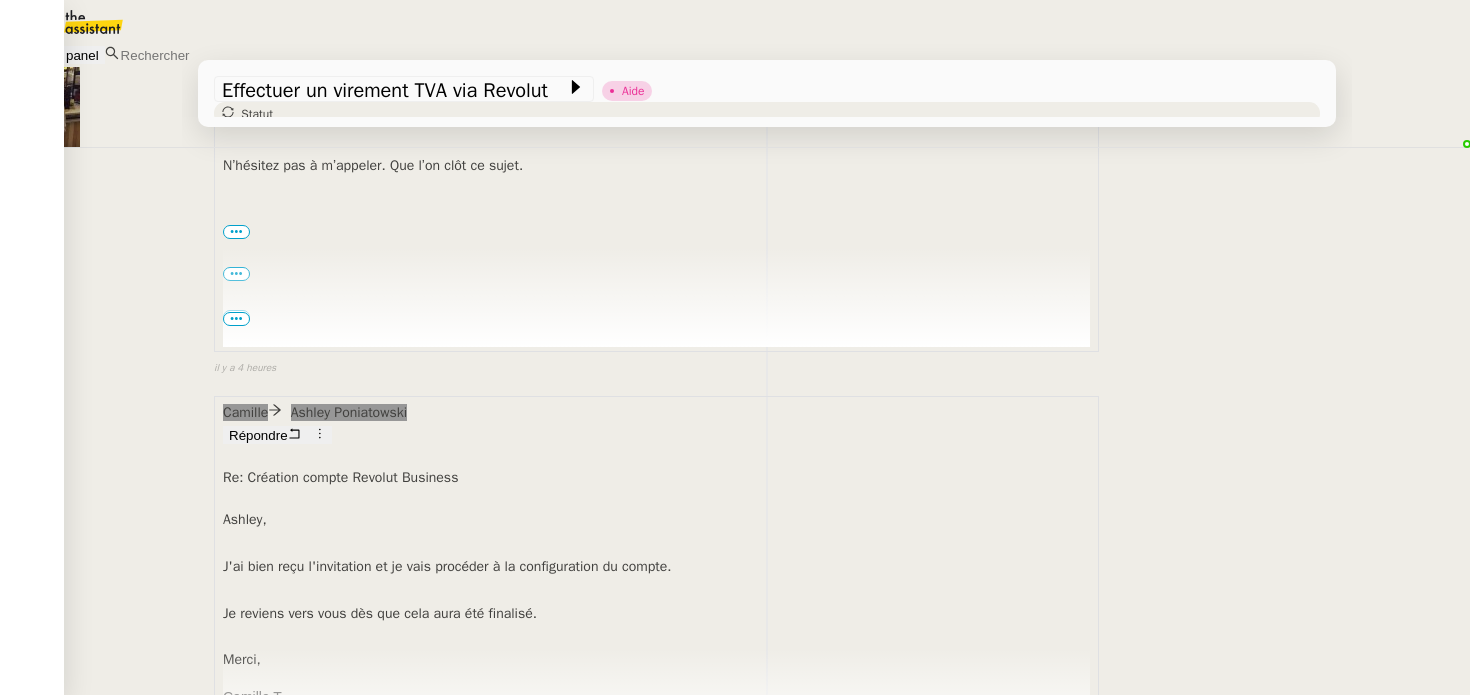 scroll, scrollTop: 5917, scrollLeft: 0, axis: vertical 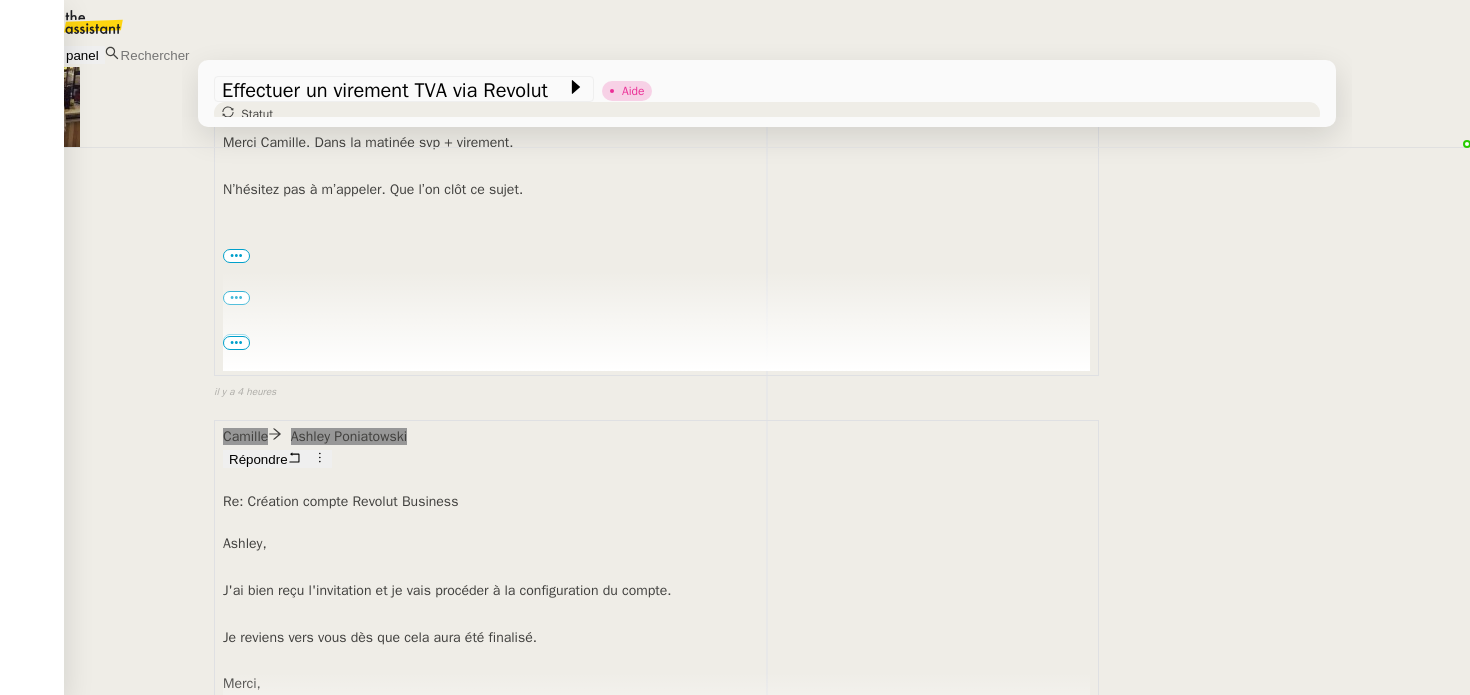 click on "https://business.revolut.com/signup/invite?q=Y2FtaS4uQHRoZWFzc2lzdGFudC5jb218fHxUb3JlbGxp&i=OGIzMjMwZWMtNGE4OC0zYTAwLTllMDktM2ZkZTRmOTFmNThl&inv=N2YzNTVlMTQtMjViNi00MjIzLTk1Y2QtNzI2M2E5ODVlZjRj" at bounding box center [784, 1891] 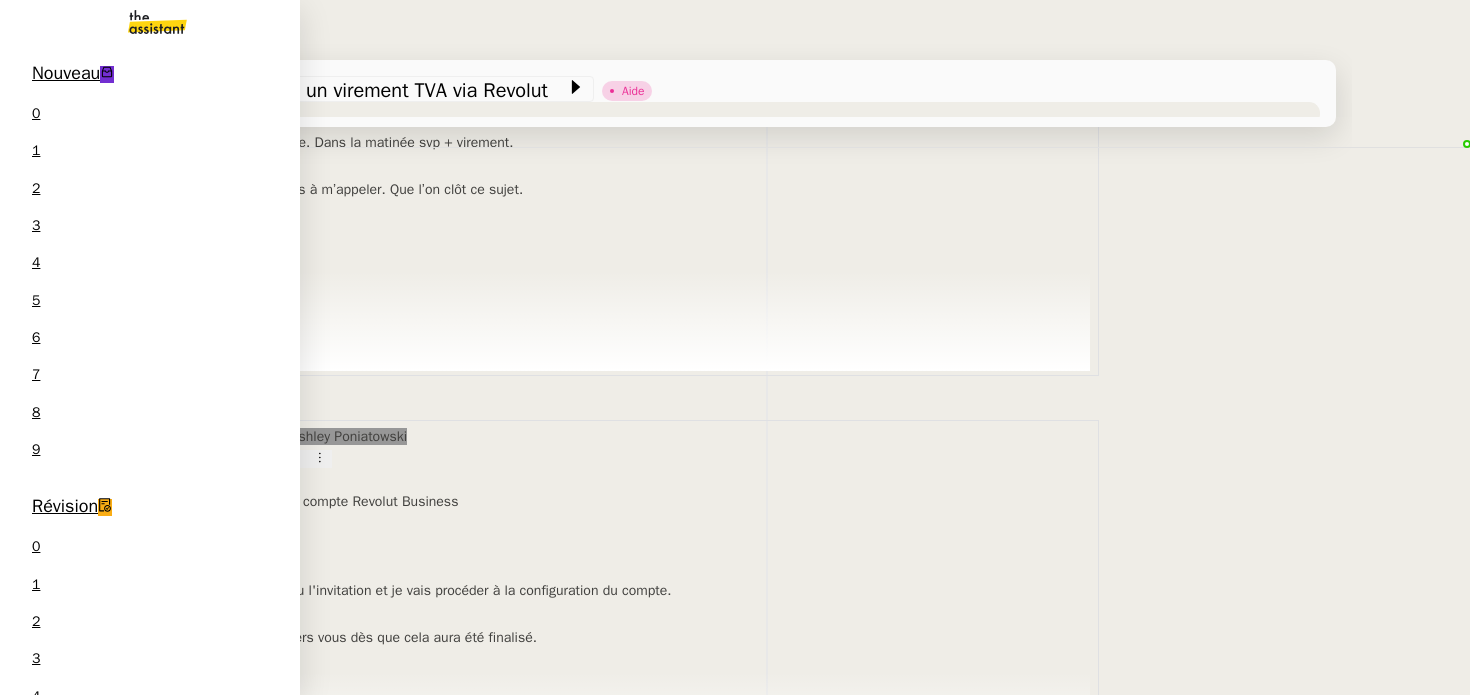 click on "Nouveau  0   1   2   3   4   5   6   7   8   9" at bounding box center [150, 266] 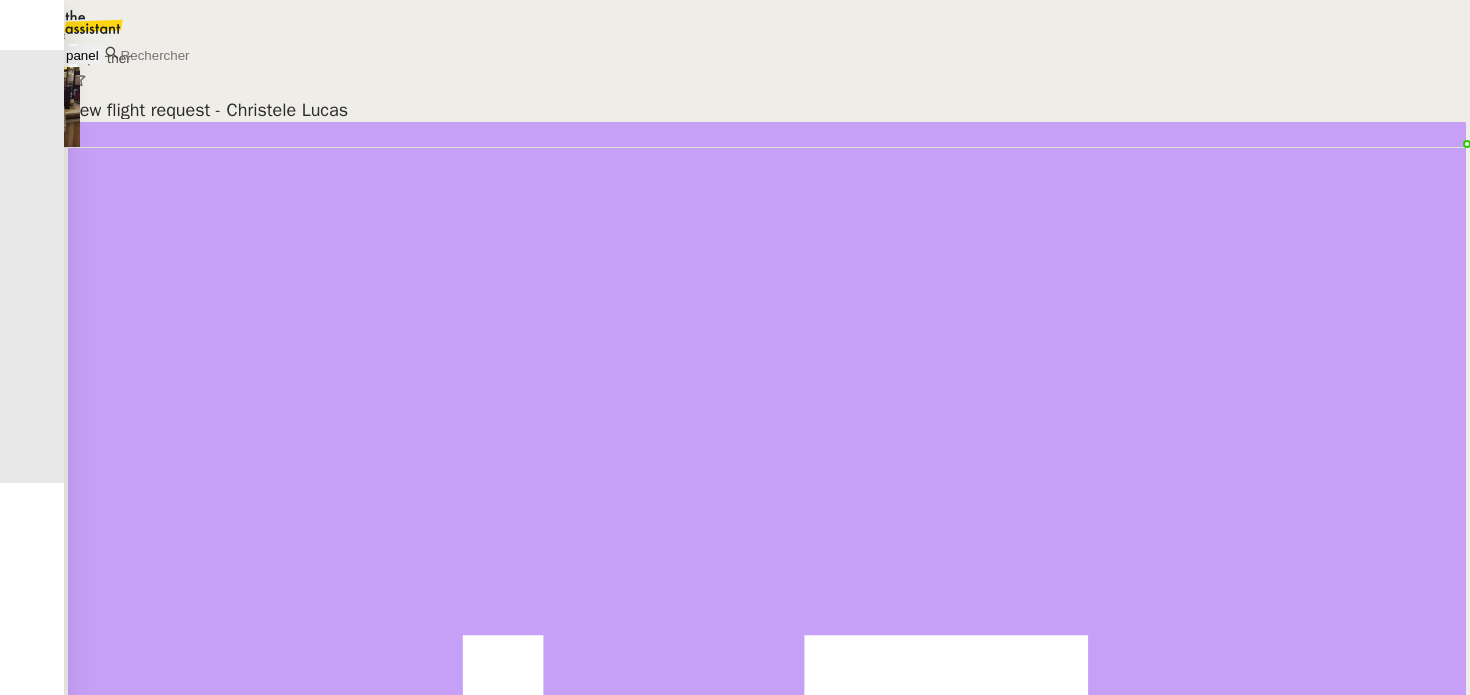 click at bounding box center [77, 22] 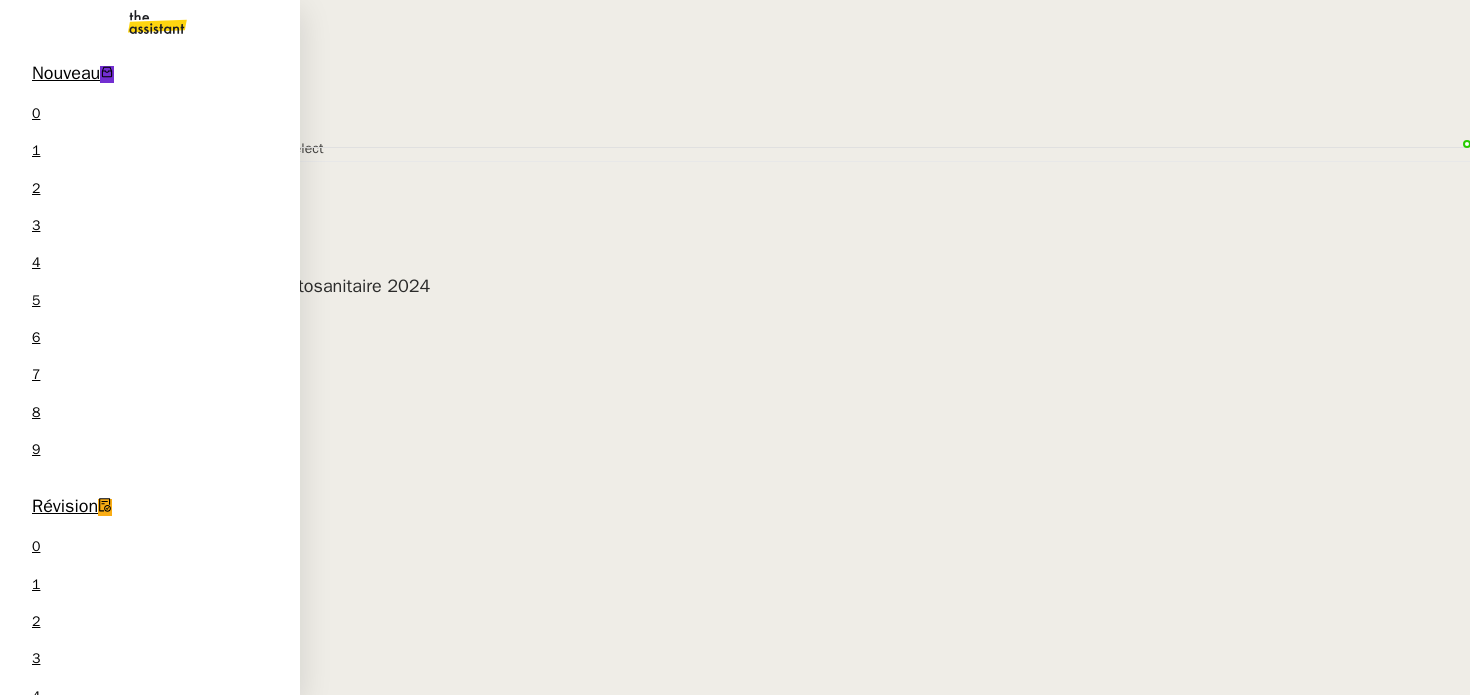 click on "Nouveau" at bounding box center (66, 73) 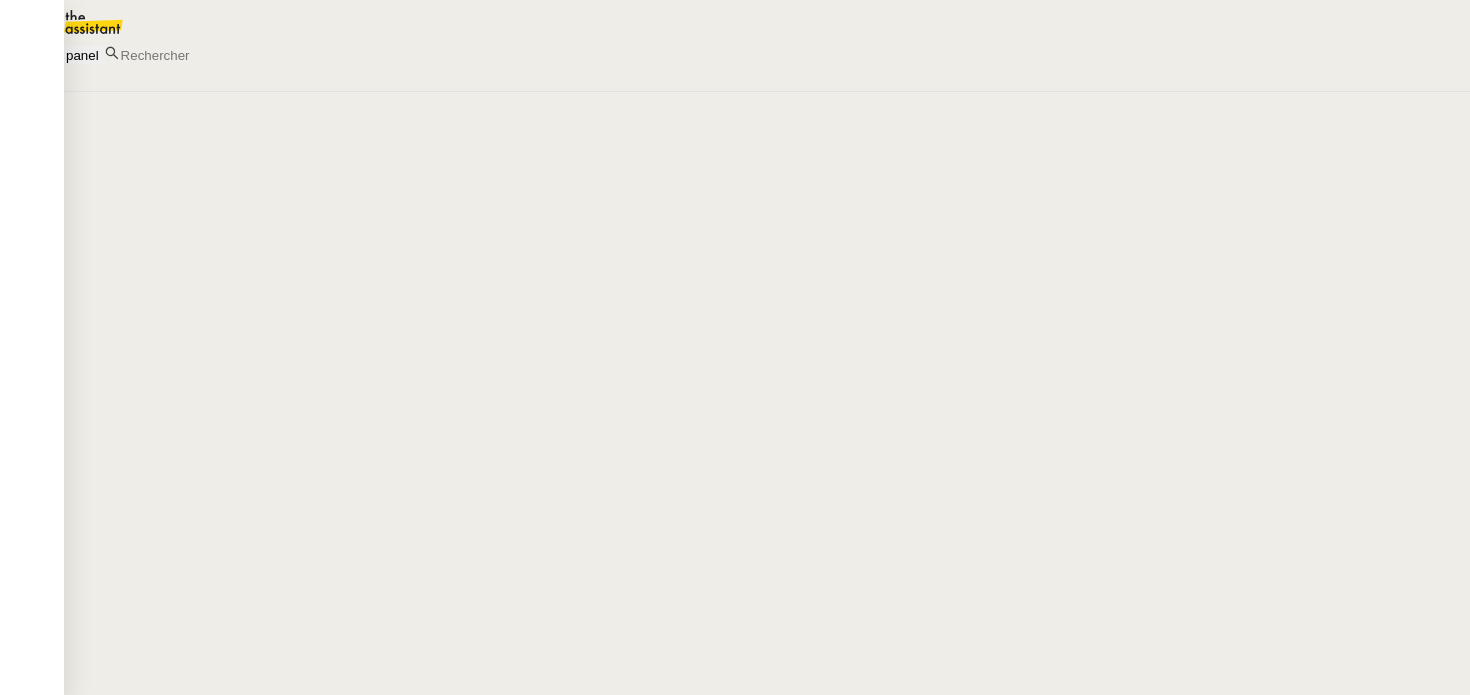 scroll, scrollTop: 0, scrollLeft: 0, axis: both 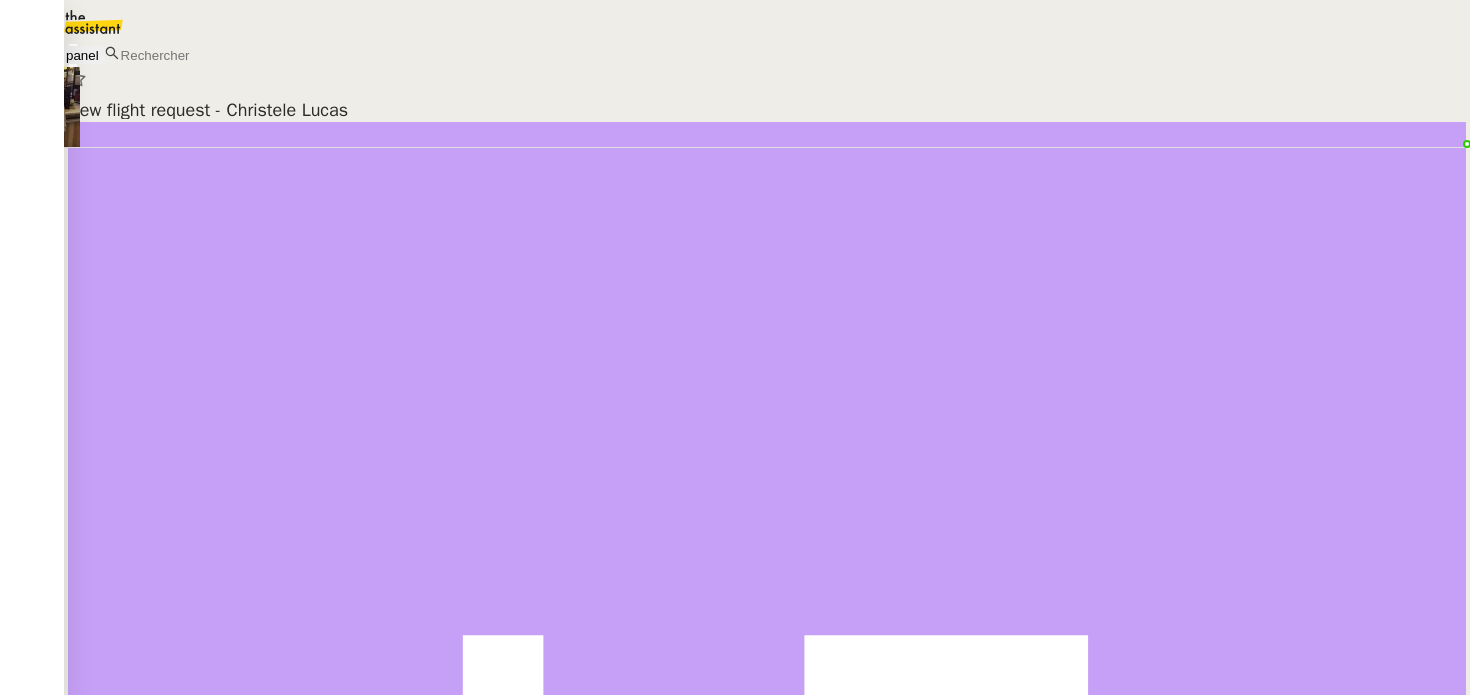 click on "[FIRST] [LAST]    client" at bounding box center (767, 832) 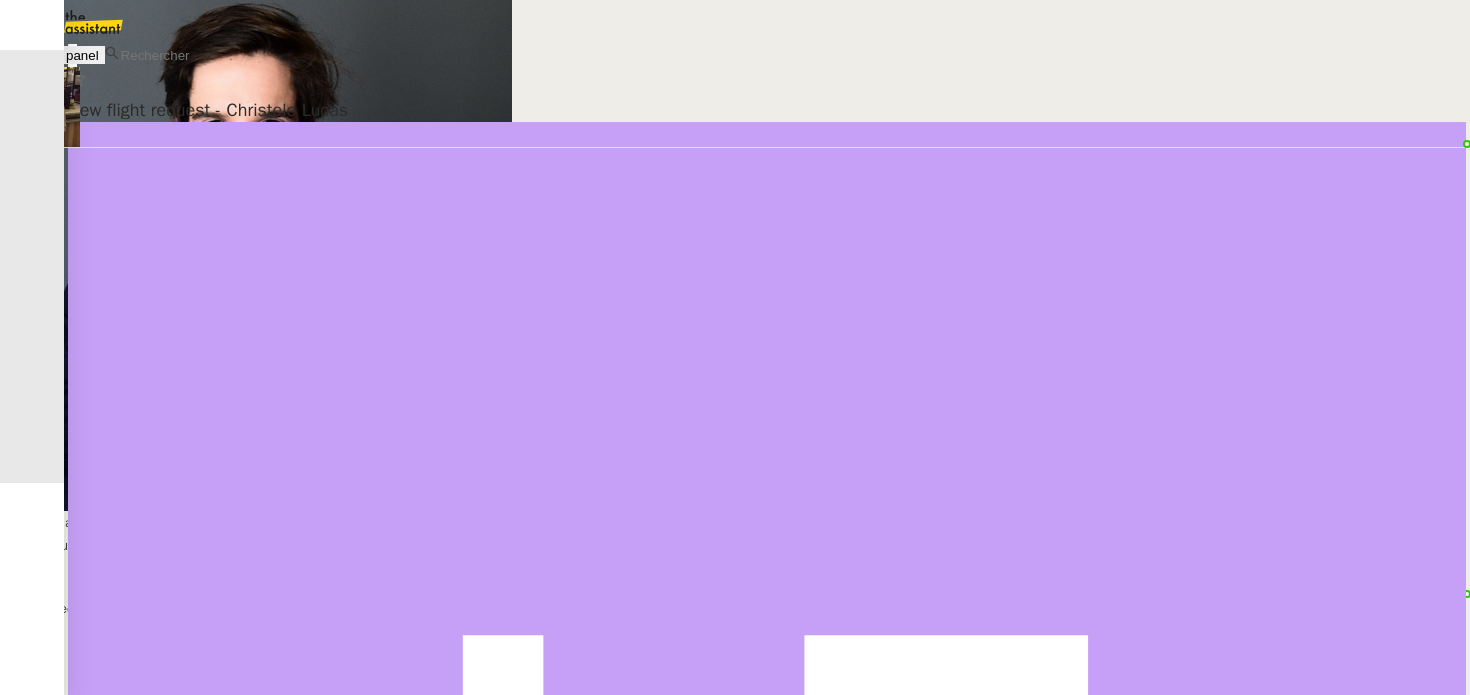 click on "[FIRST] [LAST]    client" at bounding box center [767, 832] 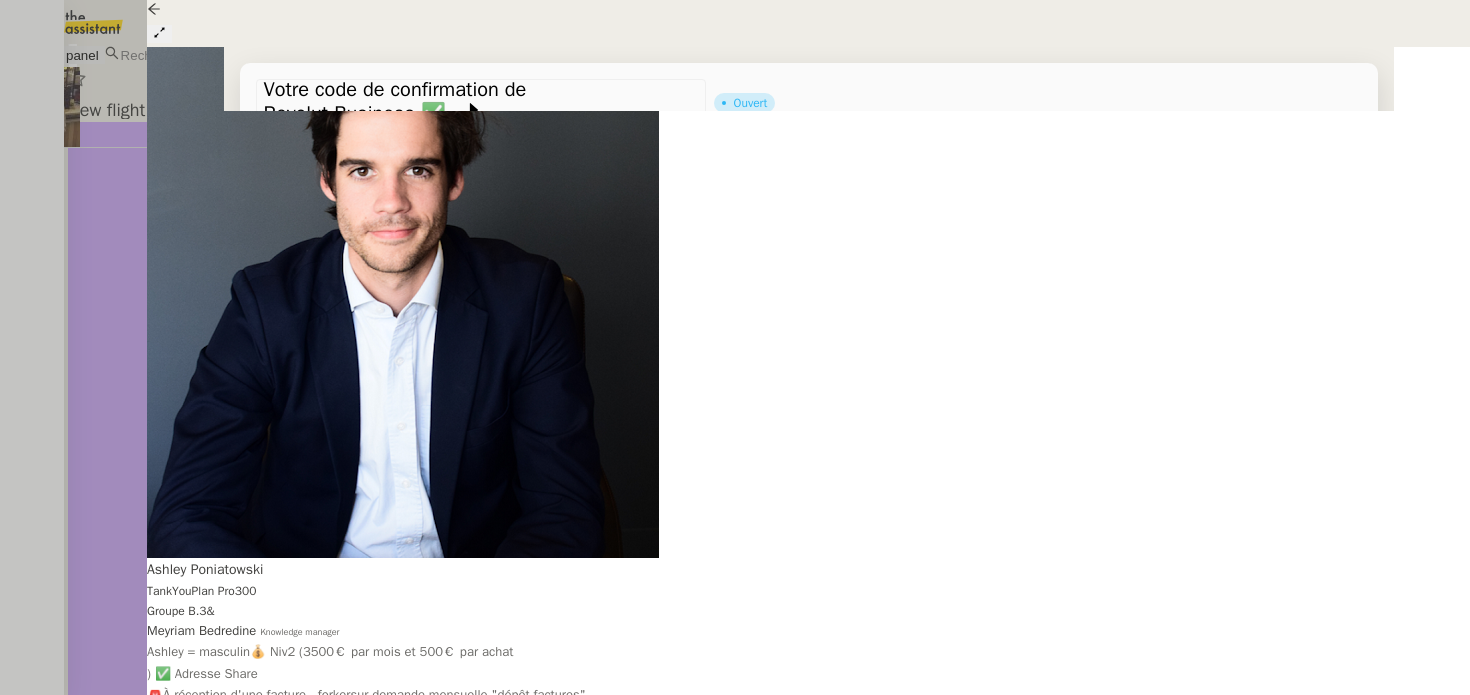 scroll, scrollTop: 256, scrollLeft: 0, axis: vertical 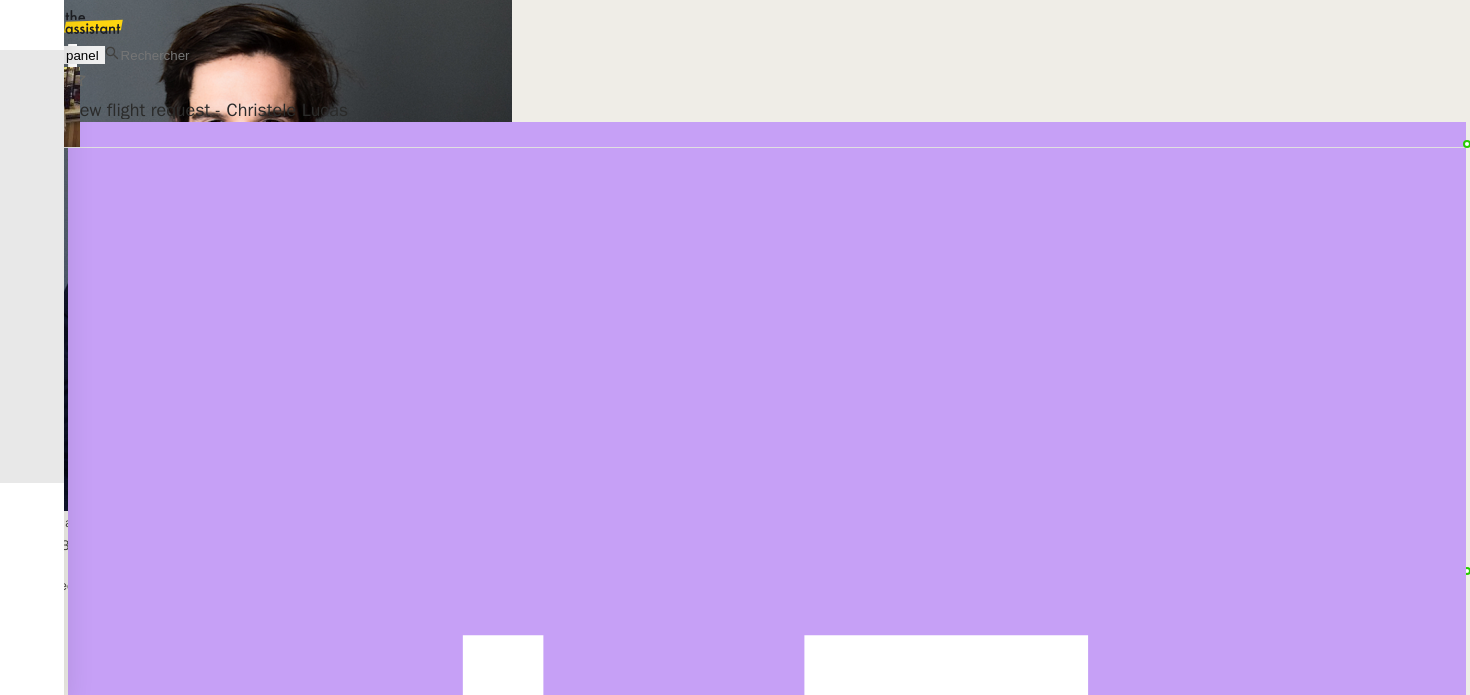 click on "Ashley Poniatowski    client" at bounding box center (767, 832) 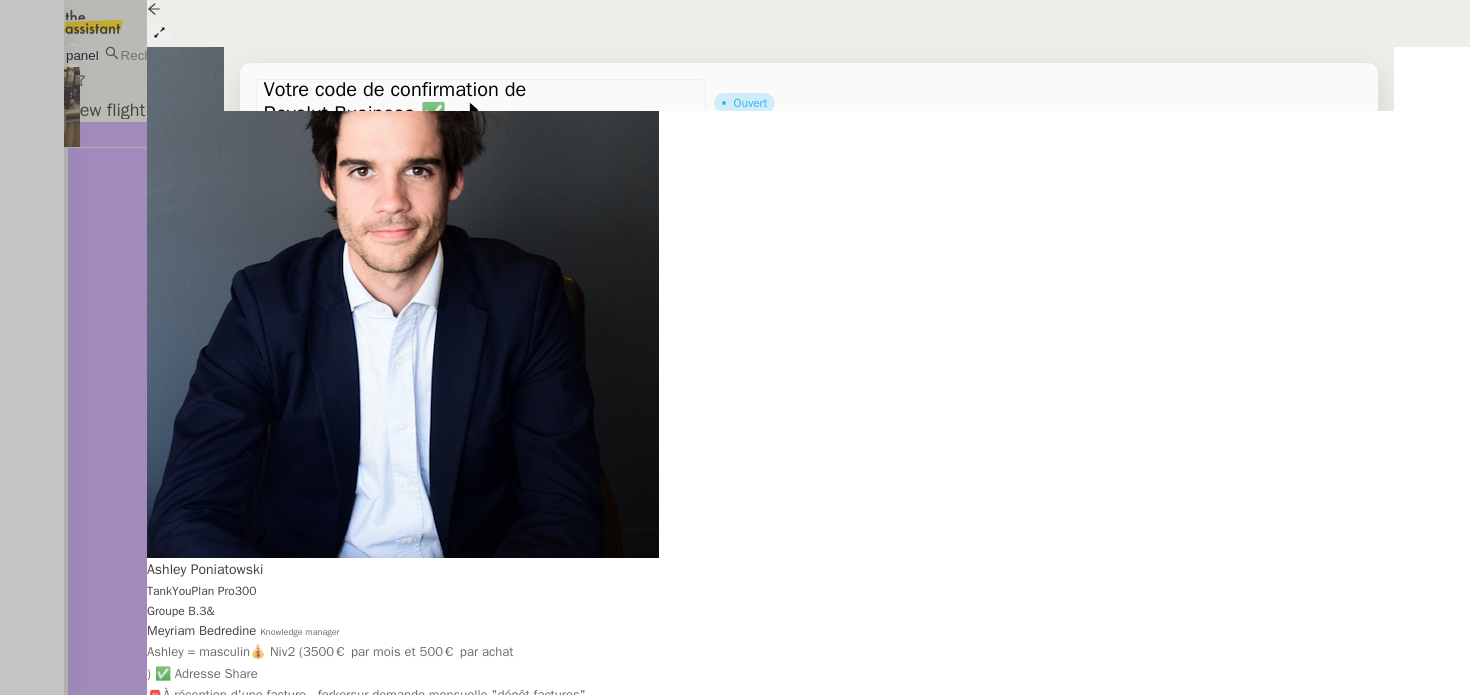 click on "Ashley Poniatowski" at bounding box center (205, 569) 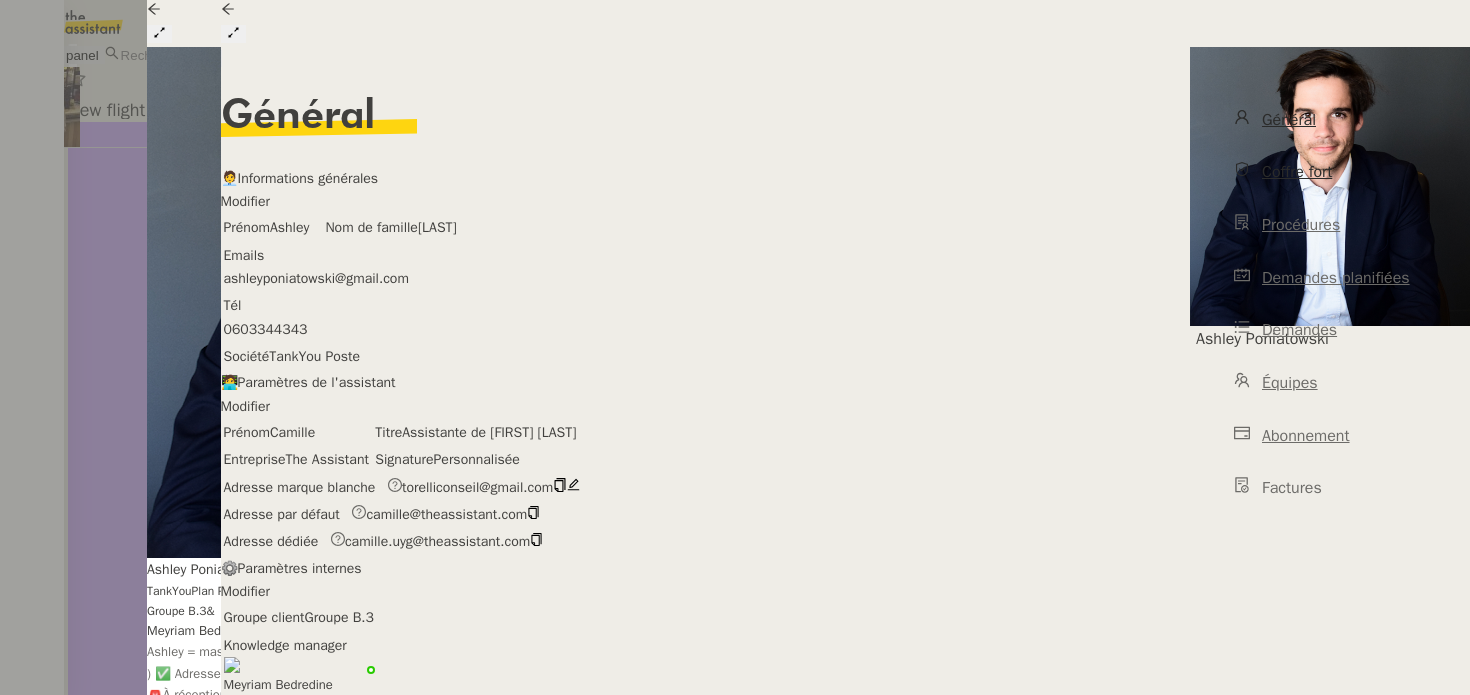 click on "Coffre fort" at bounding box center [1330, 172] 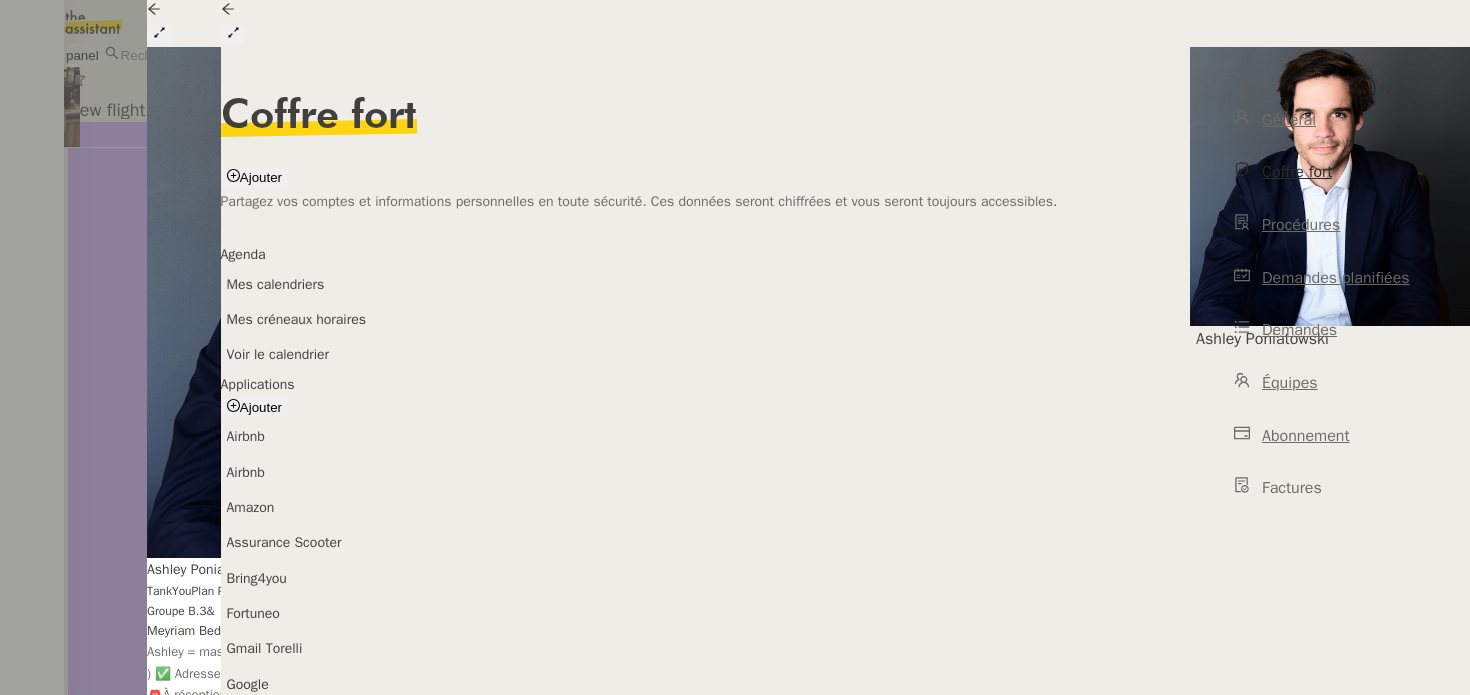 scroll, scrollTop: 34, scrollLeft: 0, axis: vertical 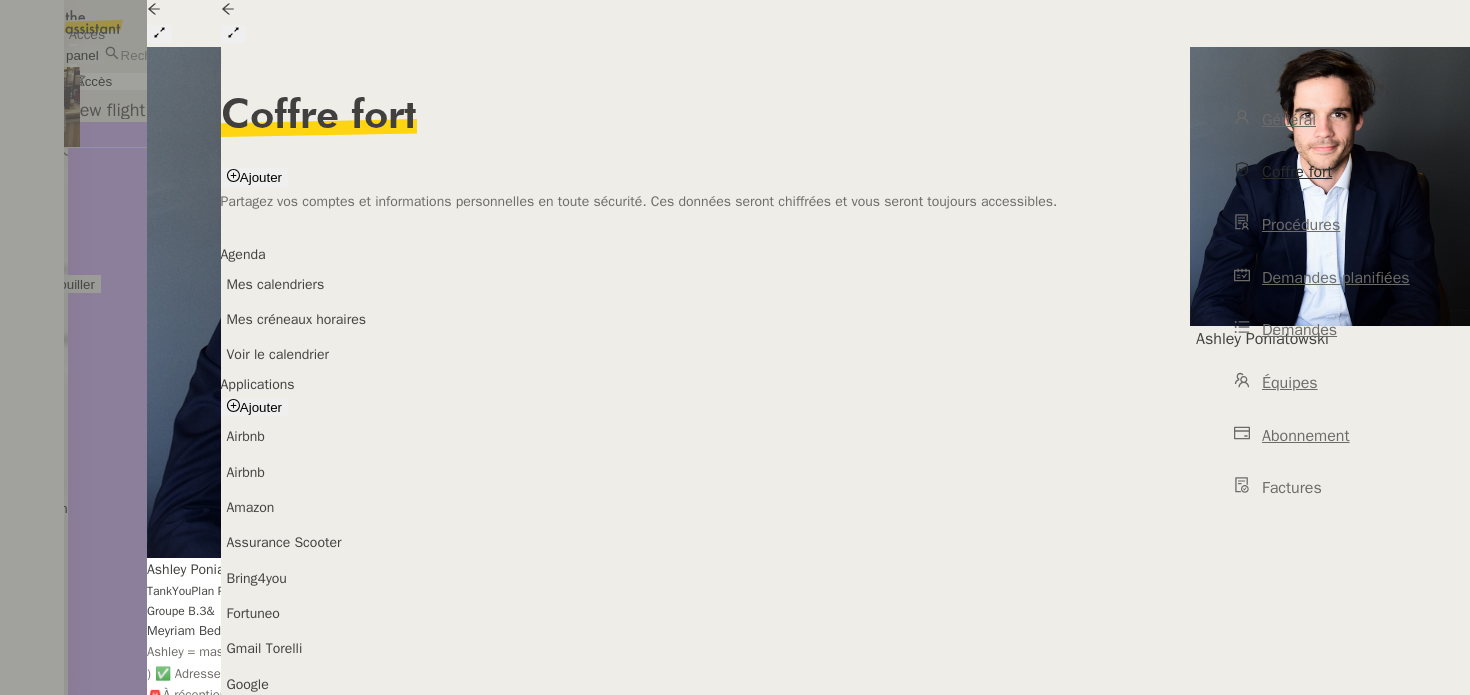 click on "Déverrouiller" at bounding box center (57, 284) 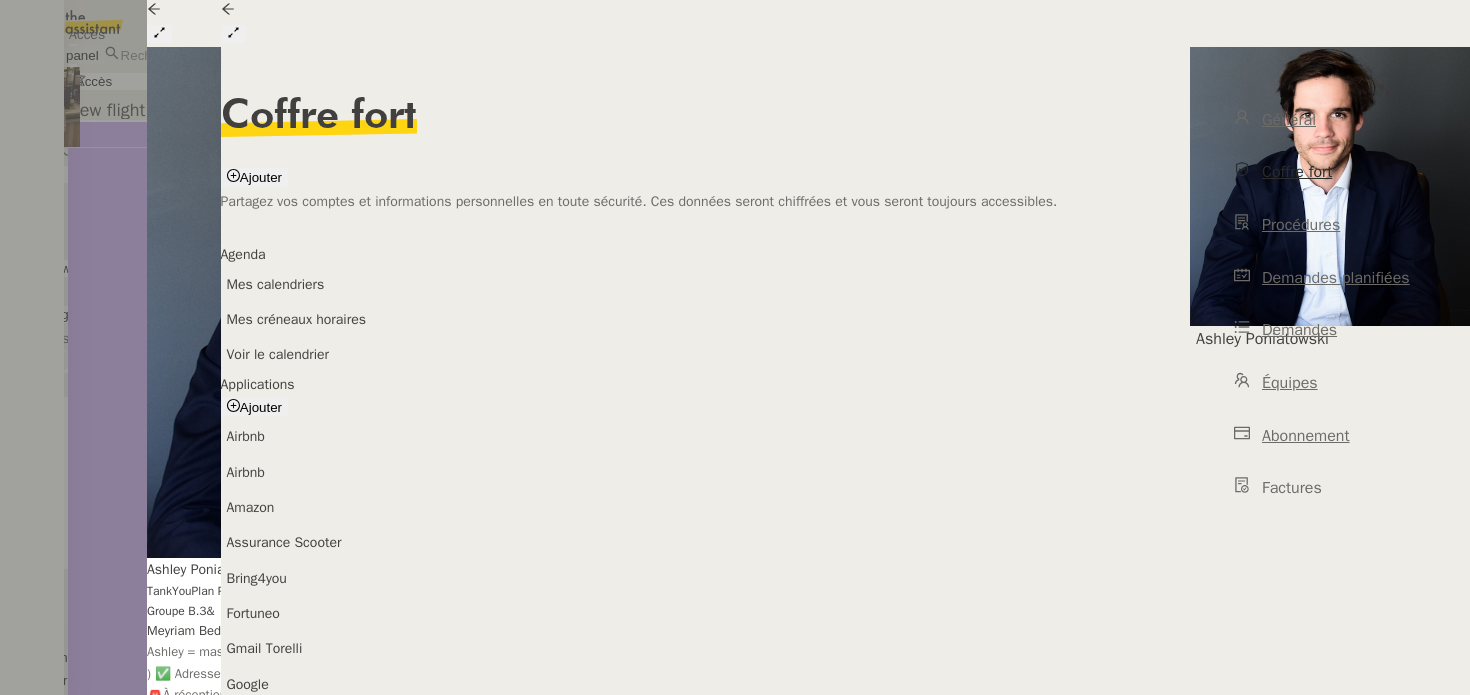 click at bounding box center [304, 359] 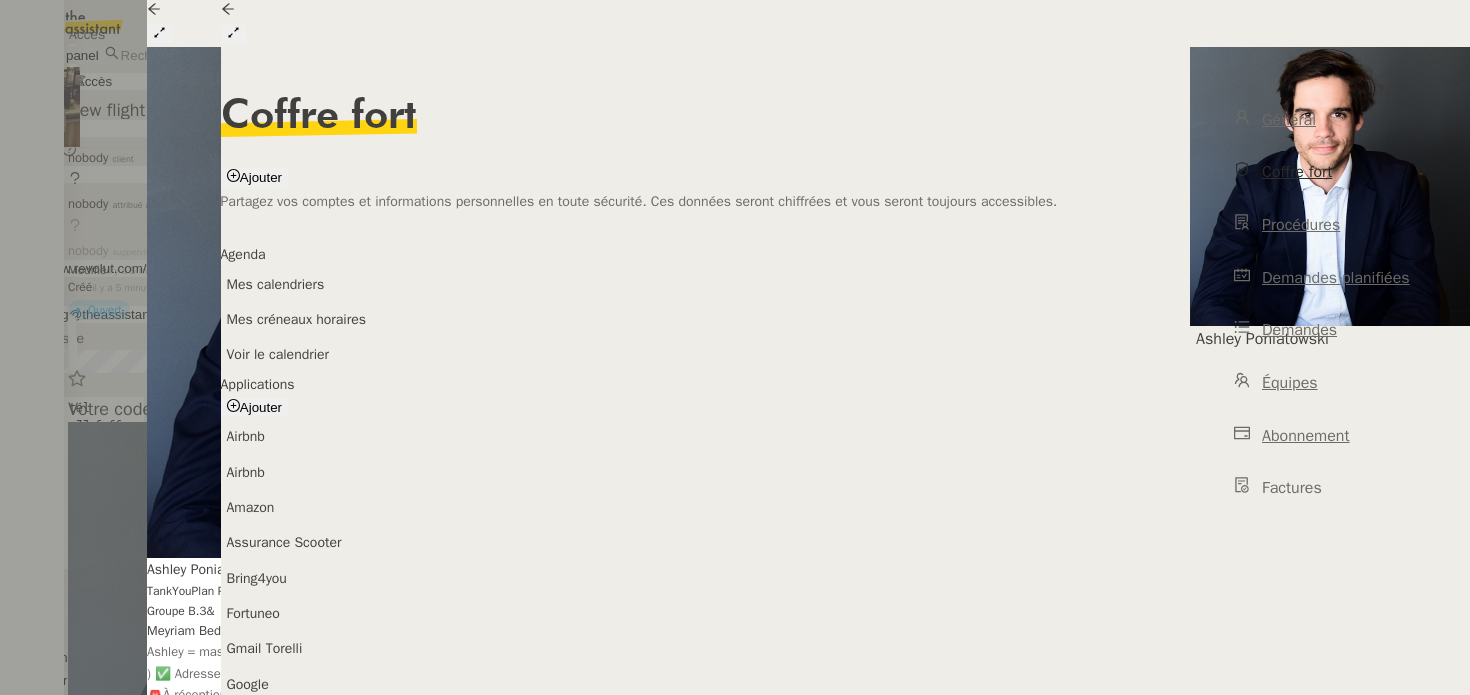 click on "Numéro de tél associé : +33 6 66 70 20 74" at bounding box center [72, 483] 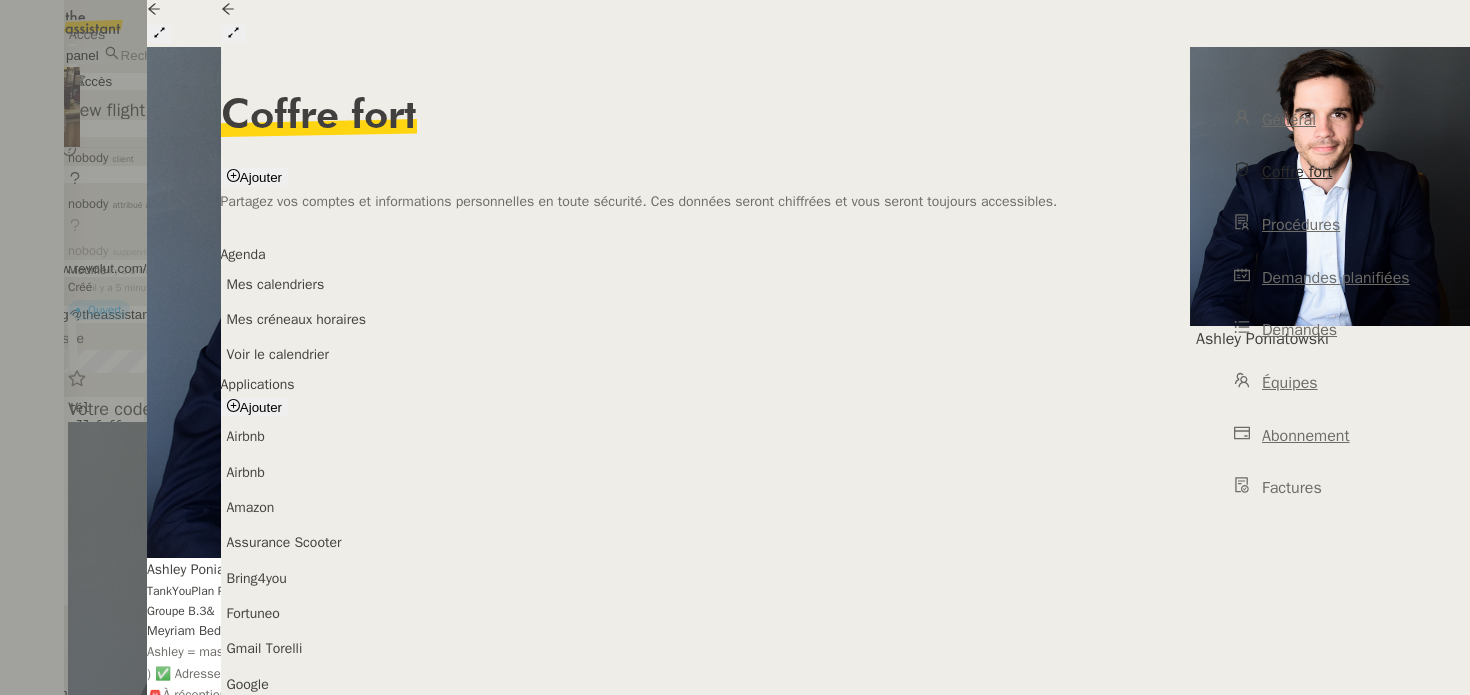 paste on "Torelli+2025?" 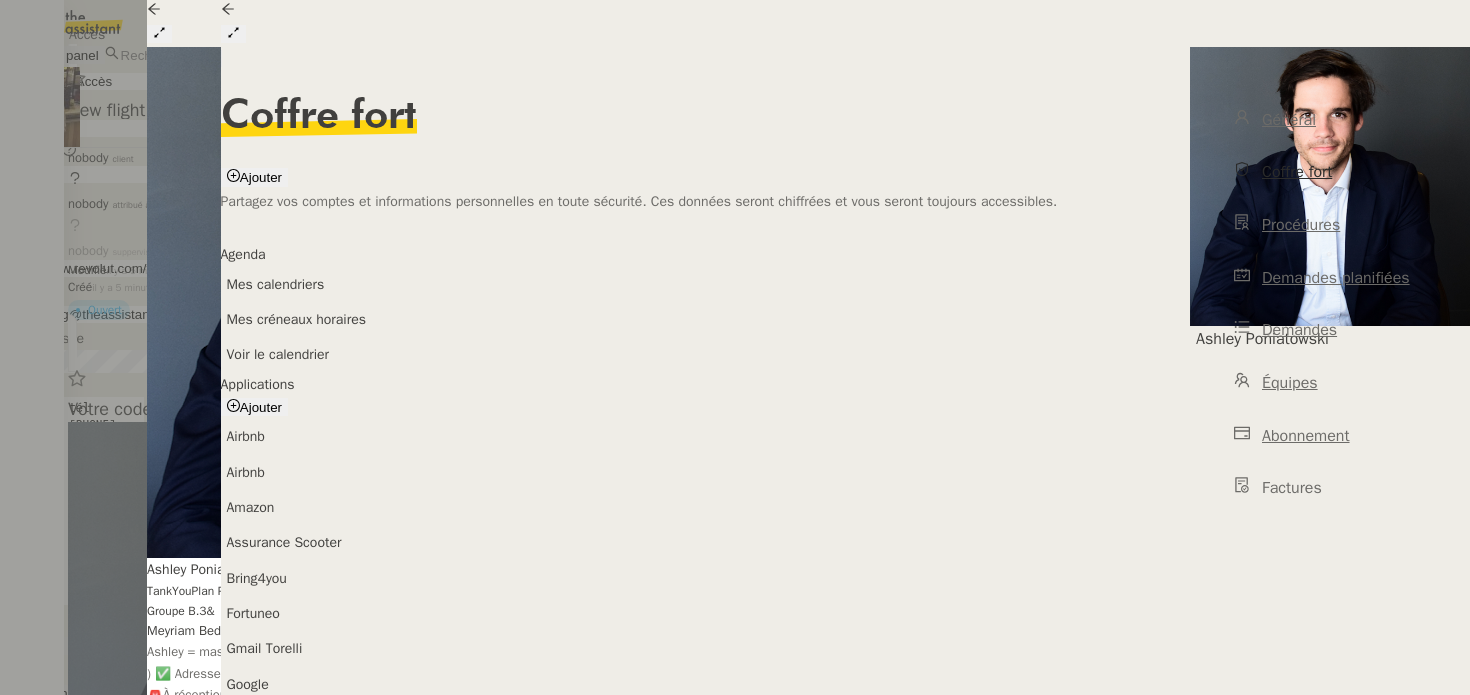scroll, scrollTop: 179, scrollLeft: 0, axis: vertical 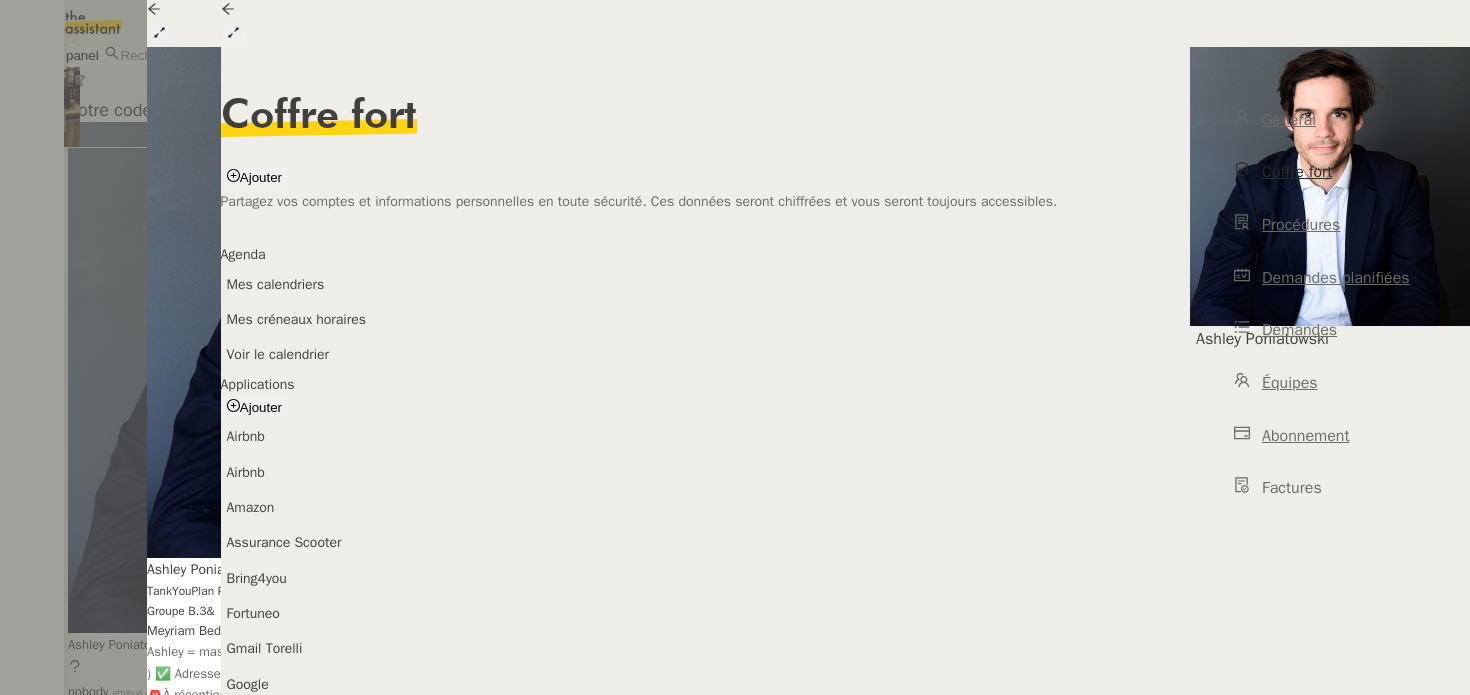 click on "Initialisation de la demande Responsable Exécutant  :      S'auto-attribuer     Groupe b.3" at bounding box center (809, 307) 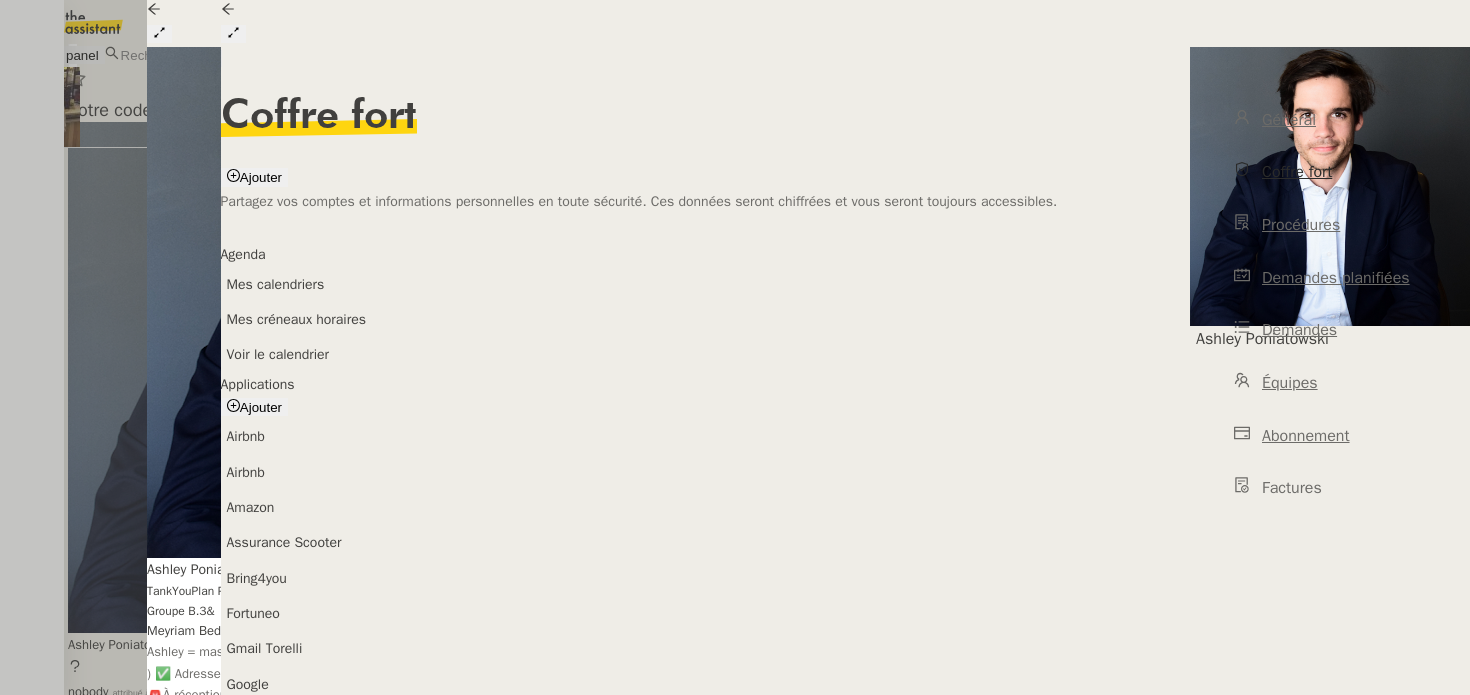 click at bounding box center (735, 347) 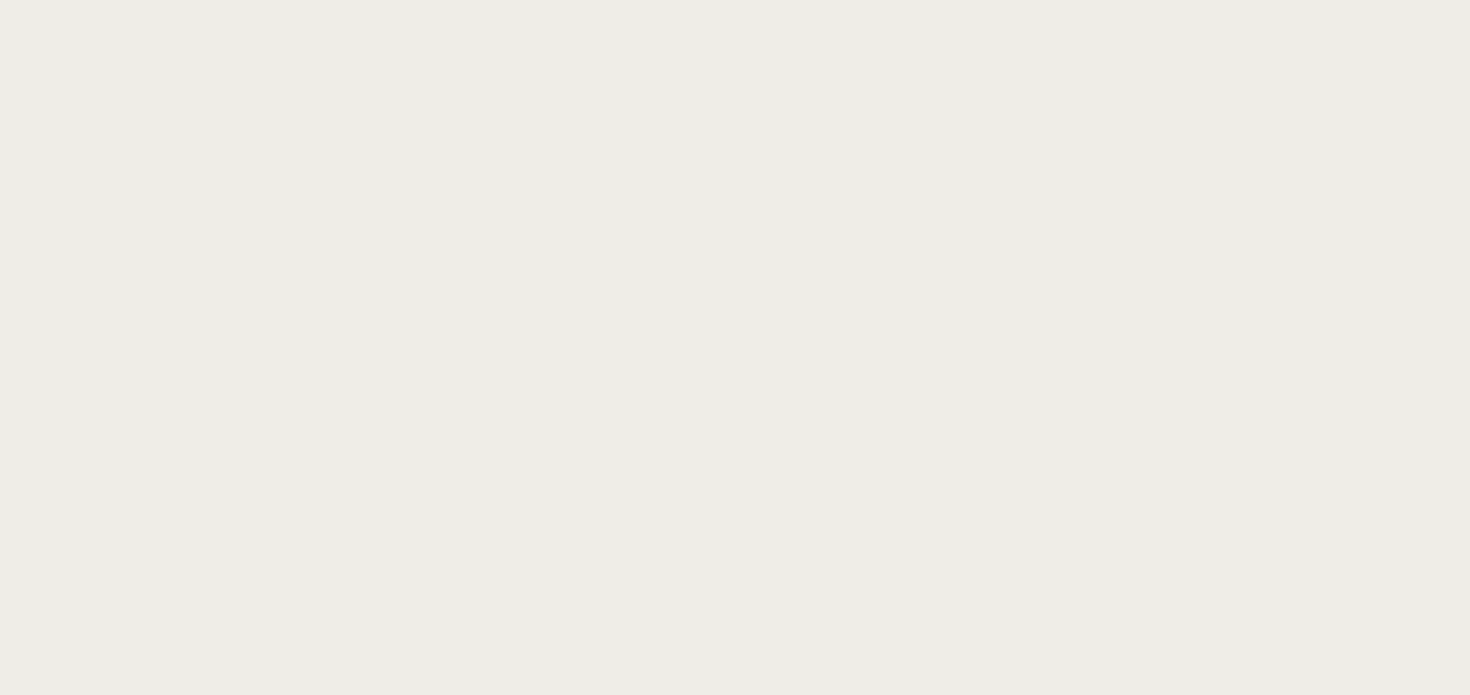 scroll, scrollTop: 0, scrollLeft: 0, axis: both 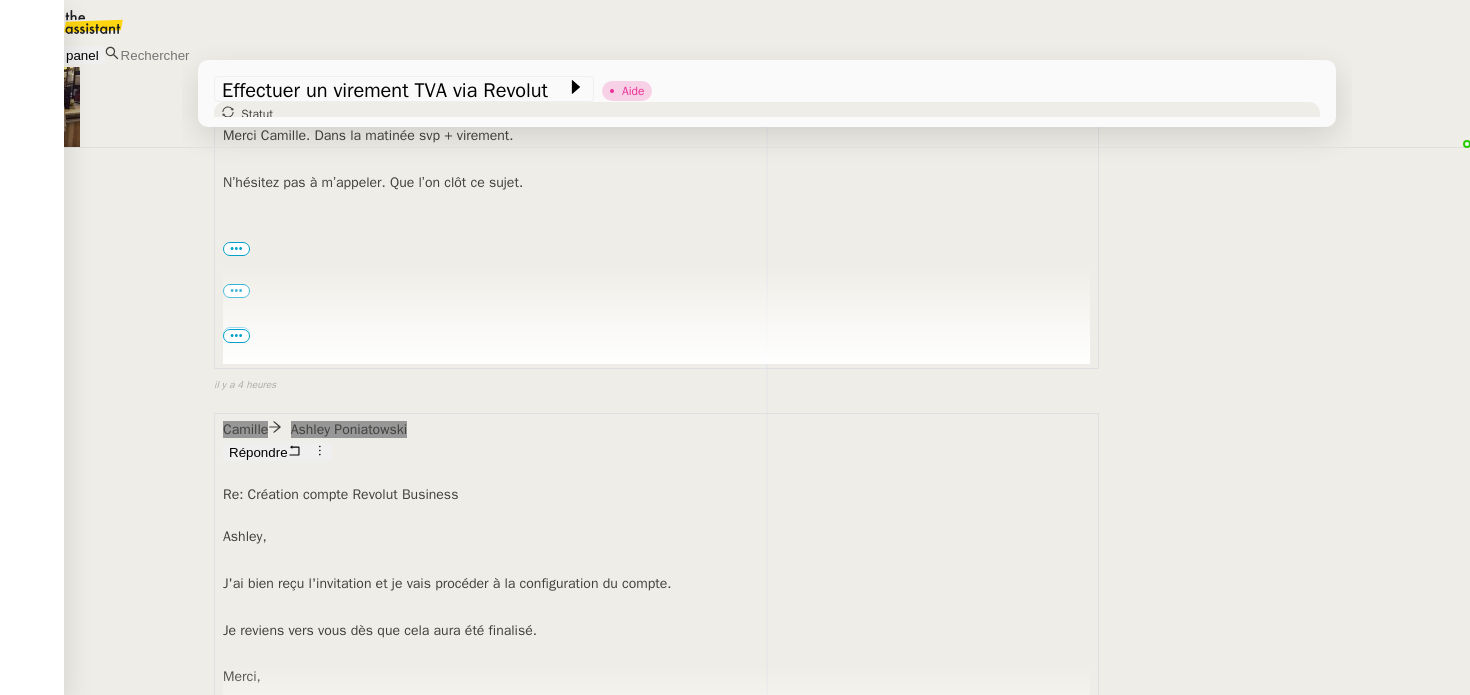 click on "Invitation envoyée, je vous laisse me confirmer que vous l'avez bien reçu - Voici le lien : https://business.revolut.com/signup/invite?q=[EMAIL]&i=OGIzMjMwZWMtNGE4OC0zYTAwLTllMDktM2ZkZTRmOTFmNThl&inv=N2YzNTVlMTQtMjViNi00MjIzLTk1Y2QtNzI2M2E5ODVlZjRj" at bounding box center (656, 1884) 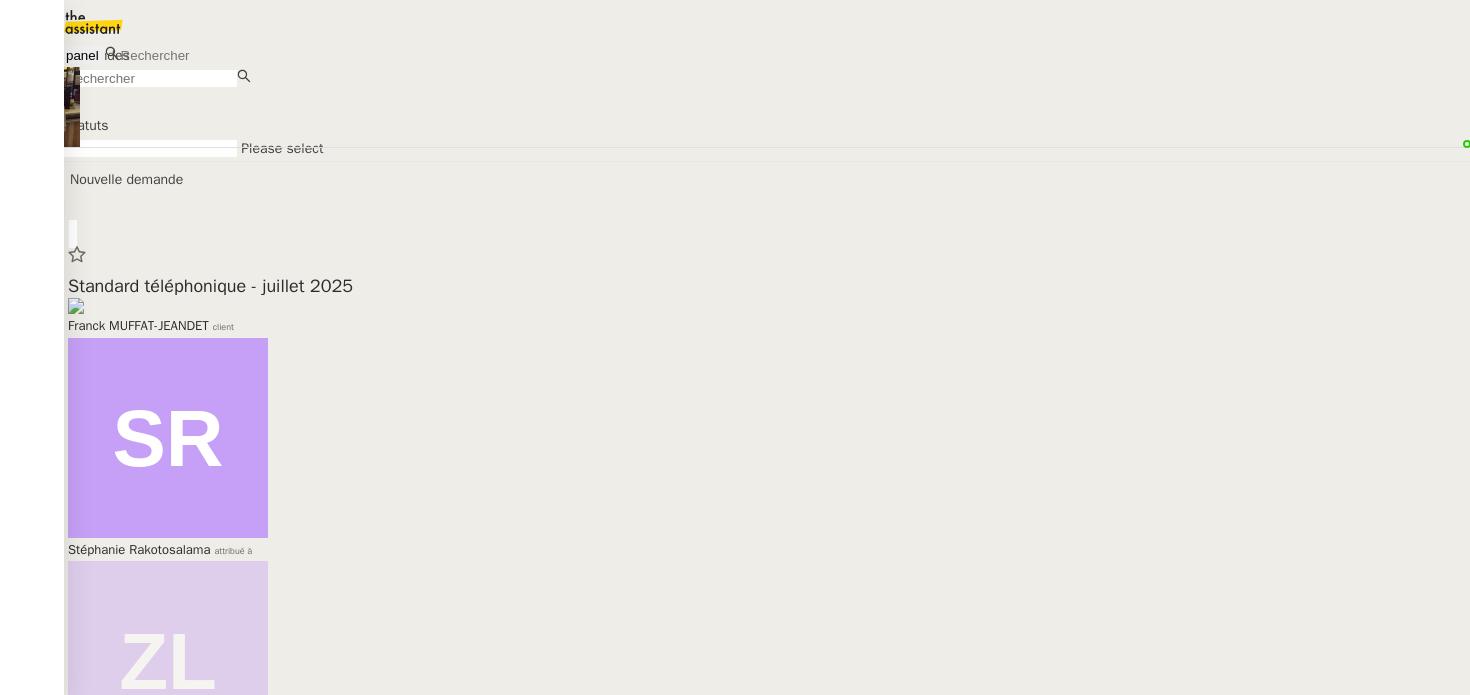 scroll, scrollTop: 0, scrollLeft: 0, axis: both 